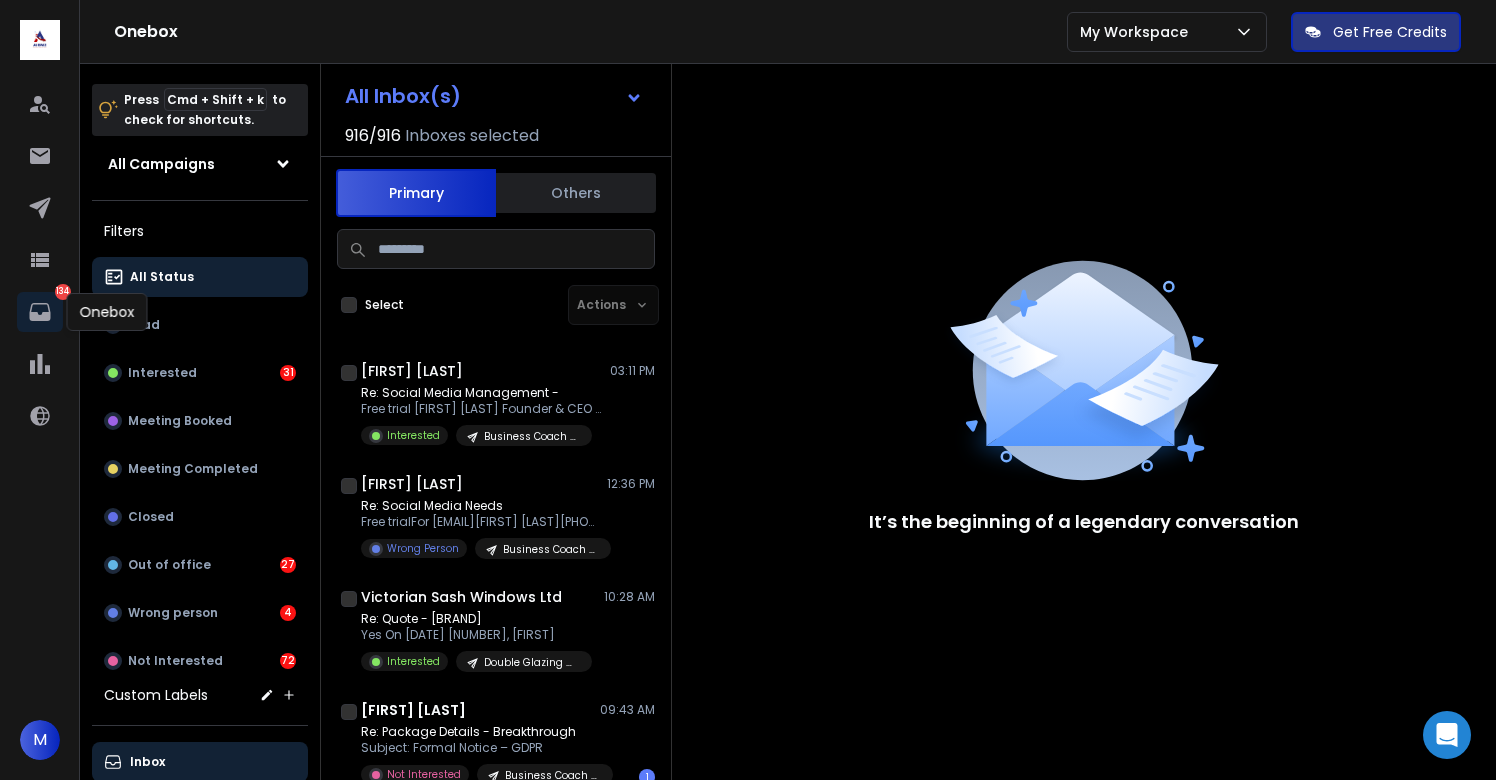 scroll, scrollTop: 0, scrollLeft: 0, axis: both 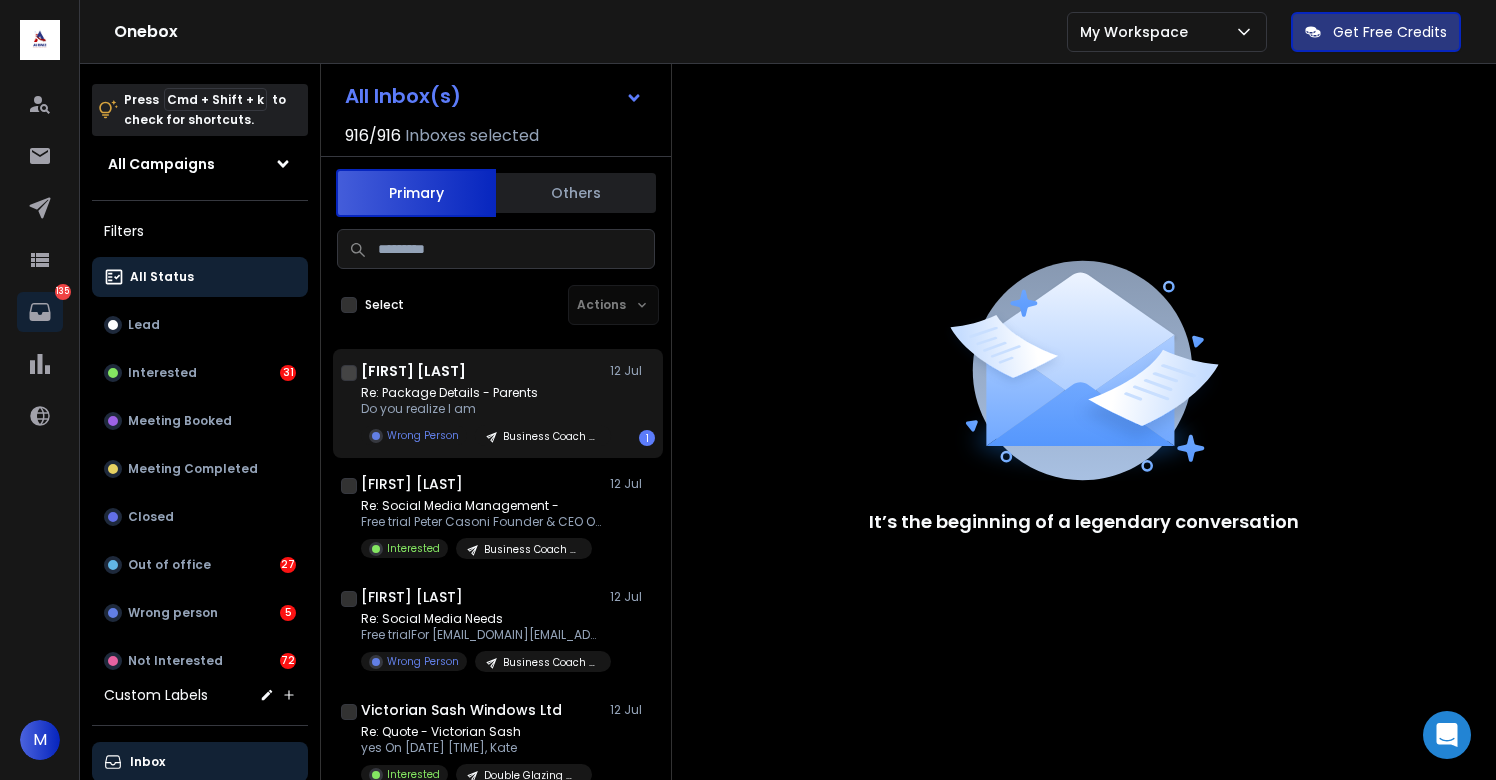click on "Andy Goldstrom [DATE] Re: Package Details - Parents Do you realize I am Wrong Person Business Coach - USA 1" at bounding box center (508, 403) 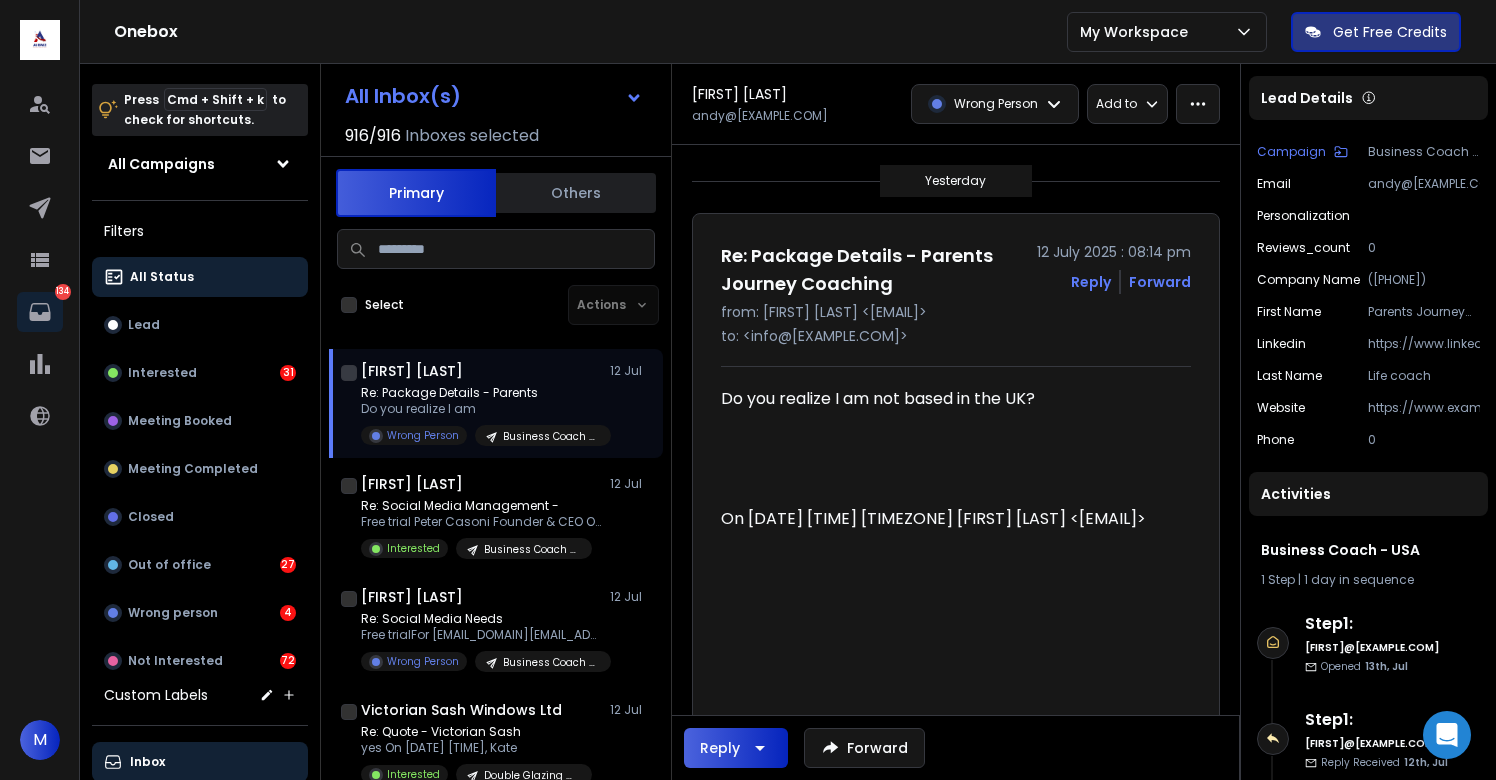 click on "Business Coach - USA" at bounding box center [551, 436] 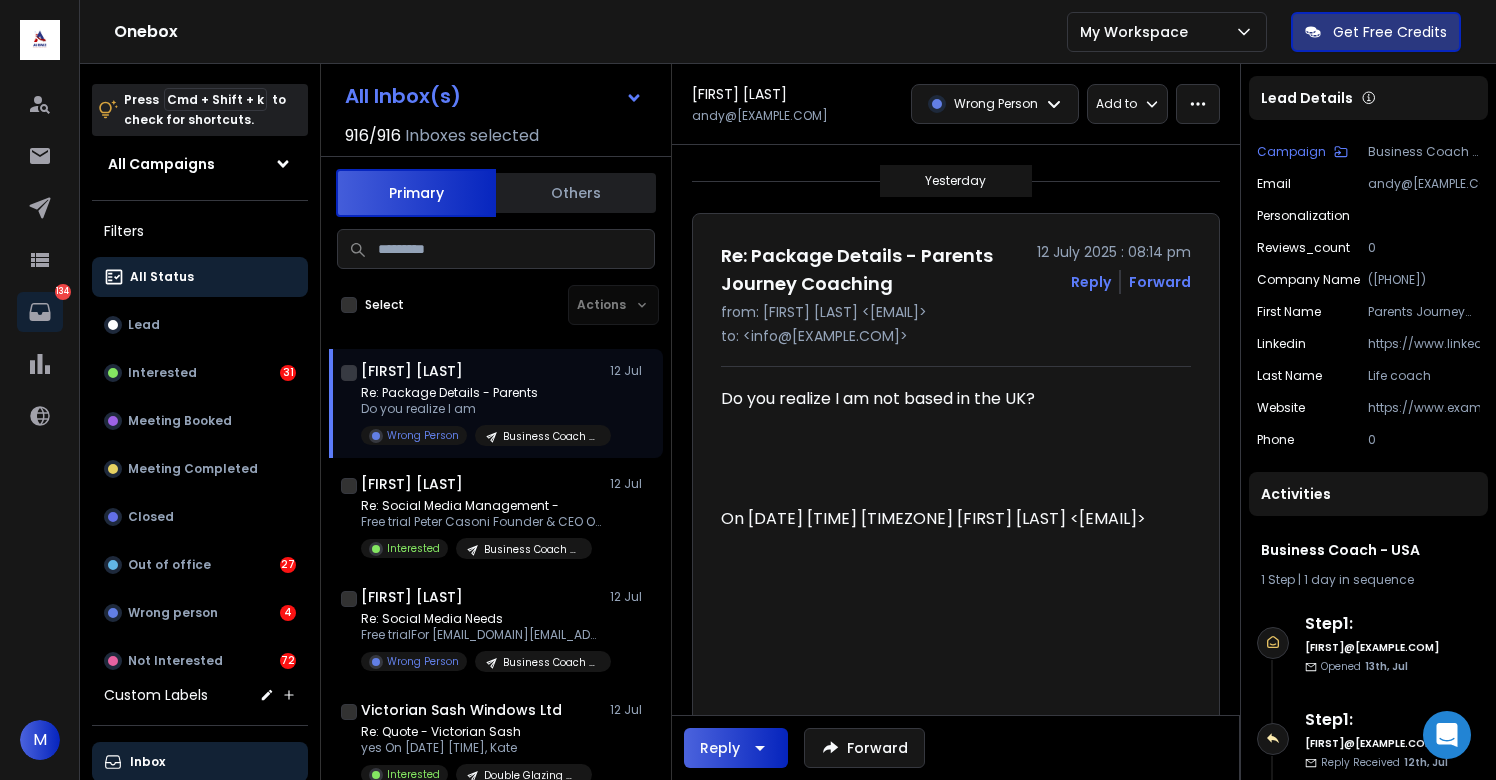 click on "Business Coach - USA" at bounding box center [1424, 152] 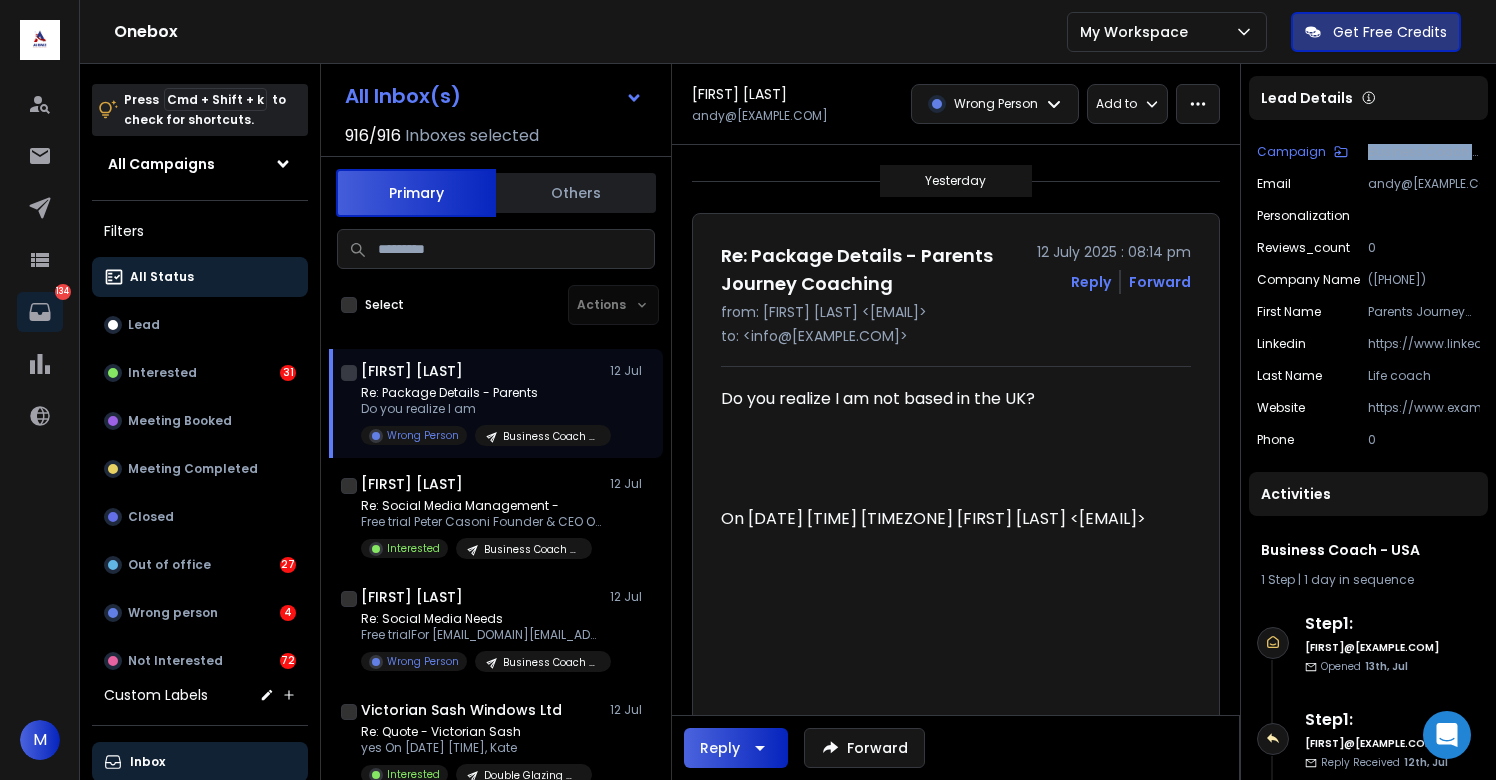 drag, startPoint x: 1459, startPoint y: 152, endPoint x: 1303, endPoint y: 166, distance: 156.62694 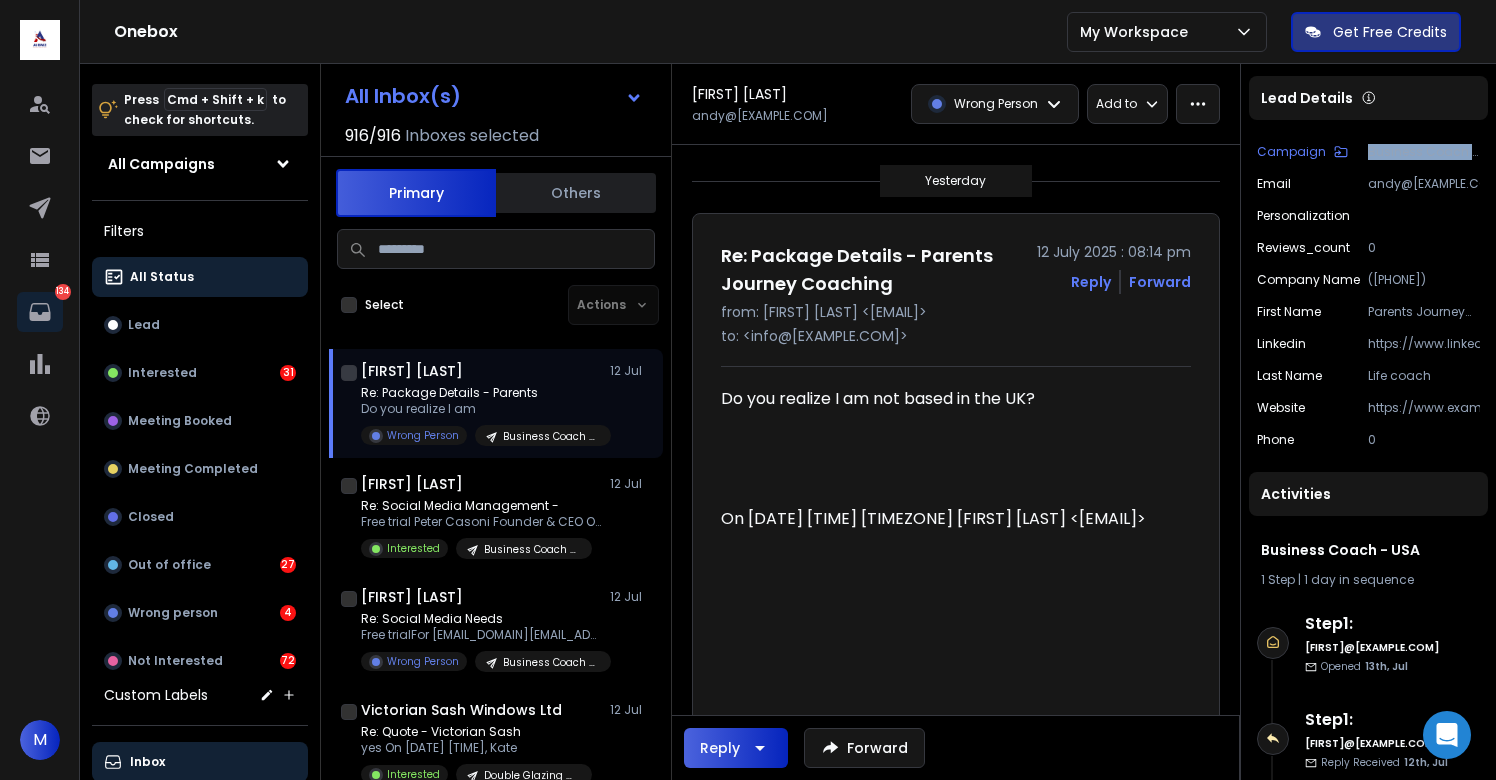 click on "Campaign" at bounding box center (1291, 152) 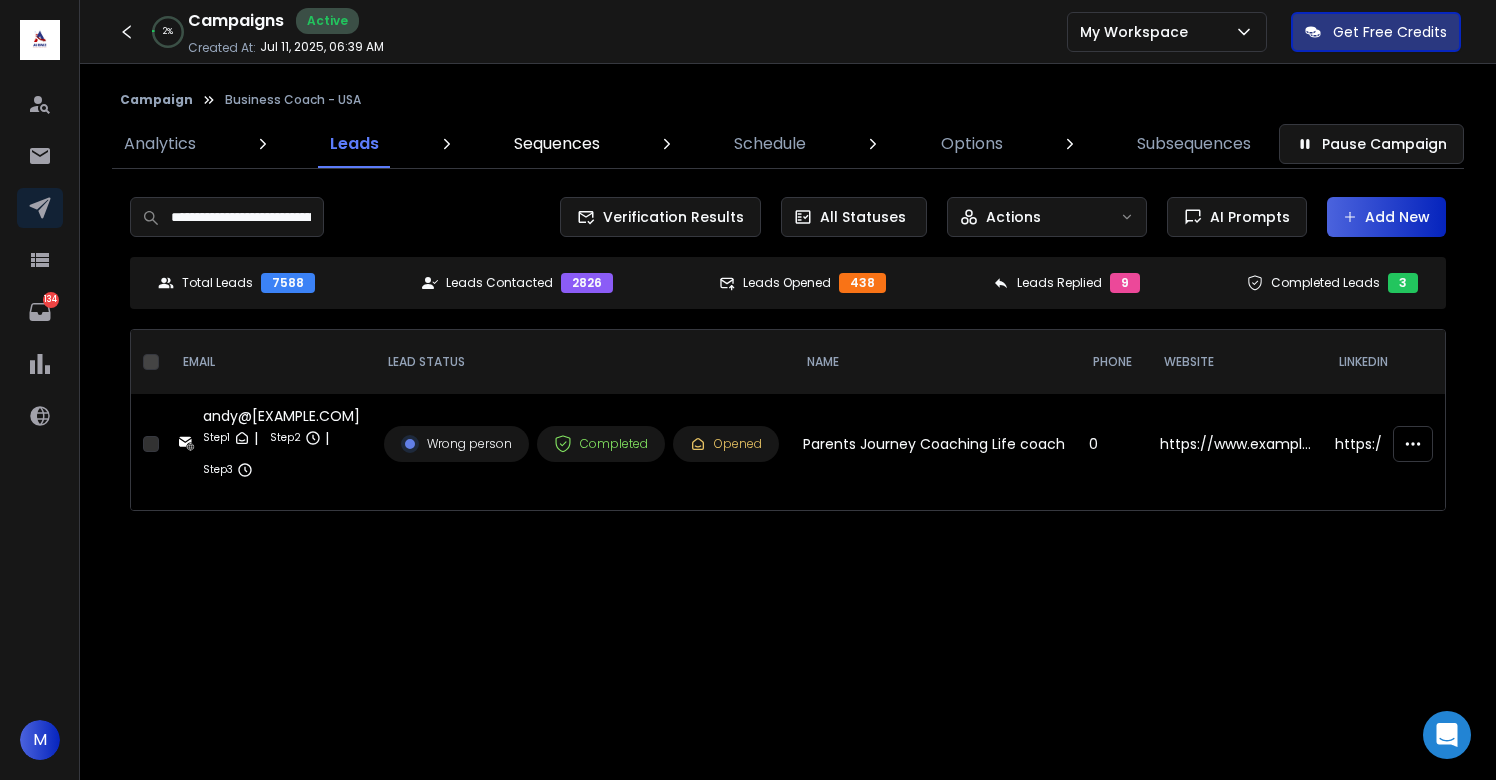 click on "Sequences" at bounding box center [557, 144] 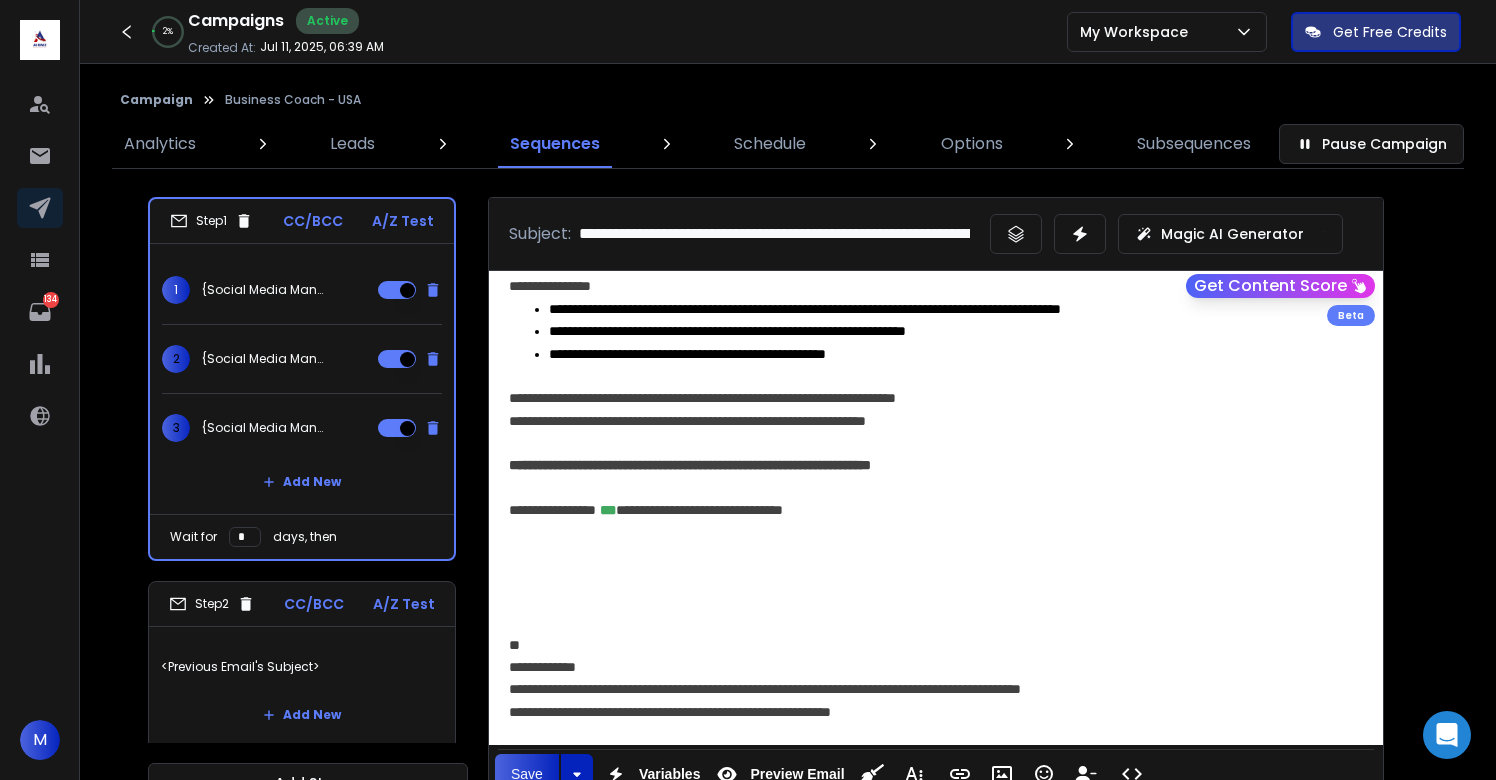 scroll, scrollTop: 289, scrollLeft: 0, axis: vertical 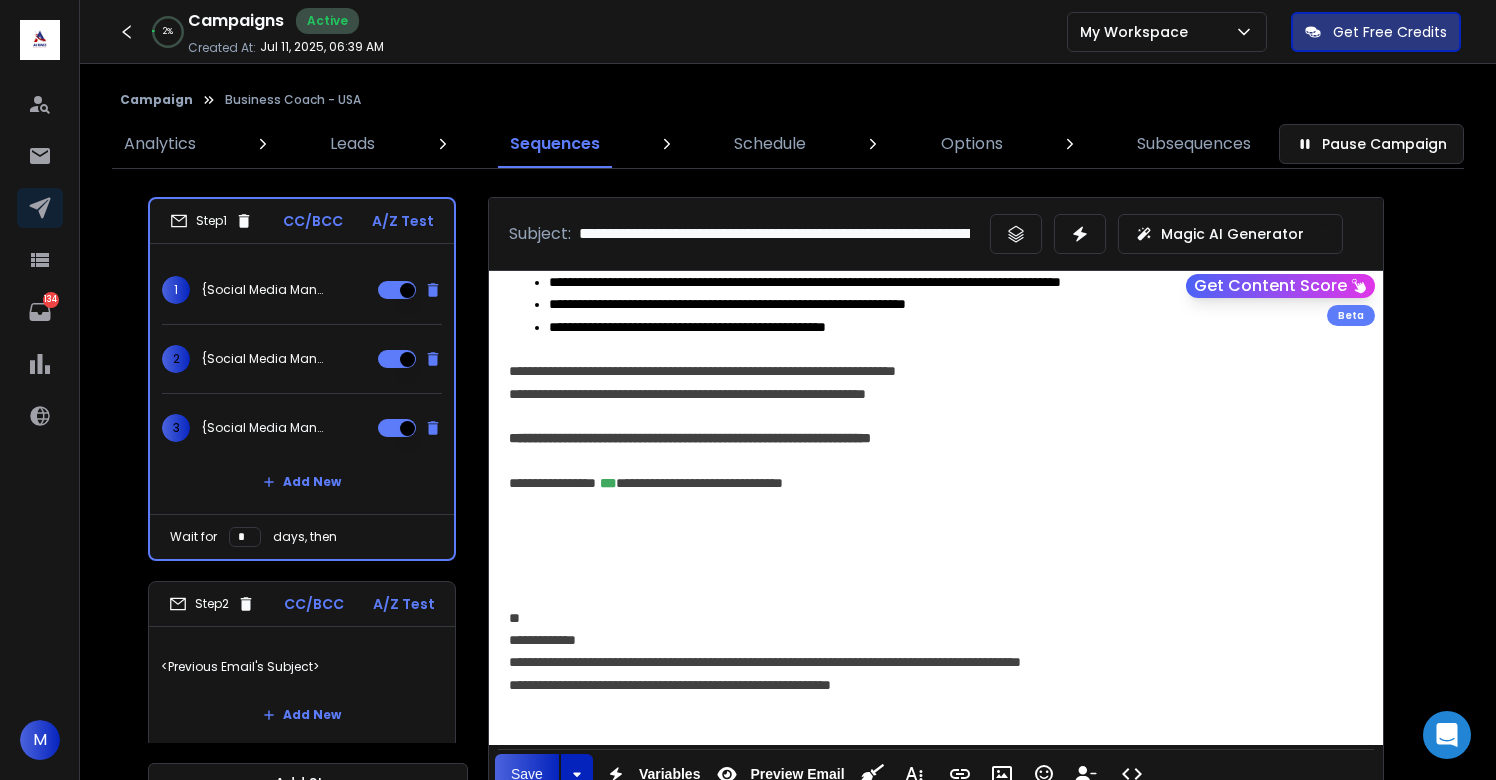 click on "{Social Media Management - {{firstName}} | Social Media Needs - {{firstName}} | Prices and Packages - {{firstName}} | Package Details - {{firstName}} | Quote - {{firstName}}}" at bounding box center [266, 359] 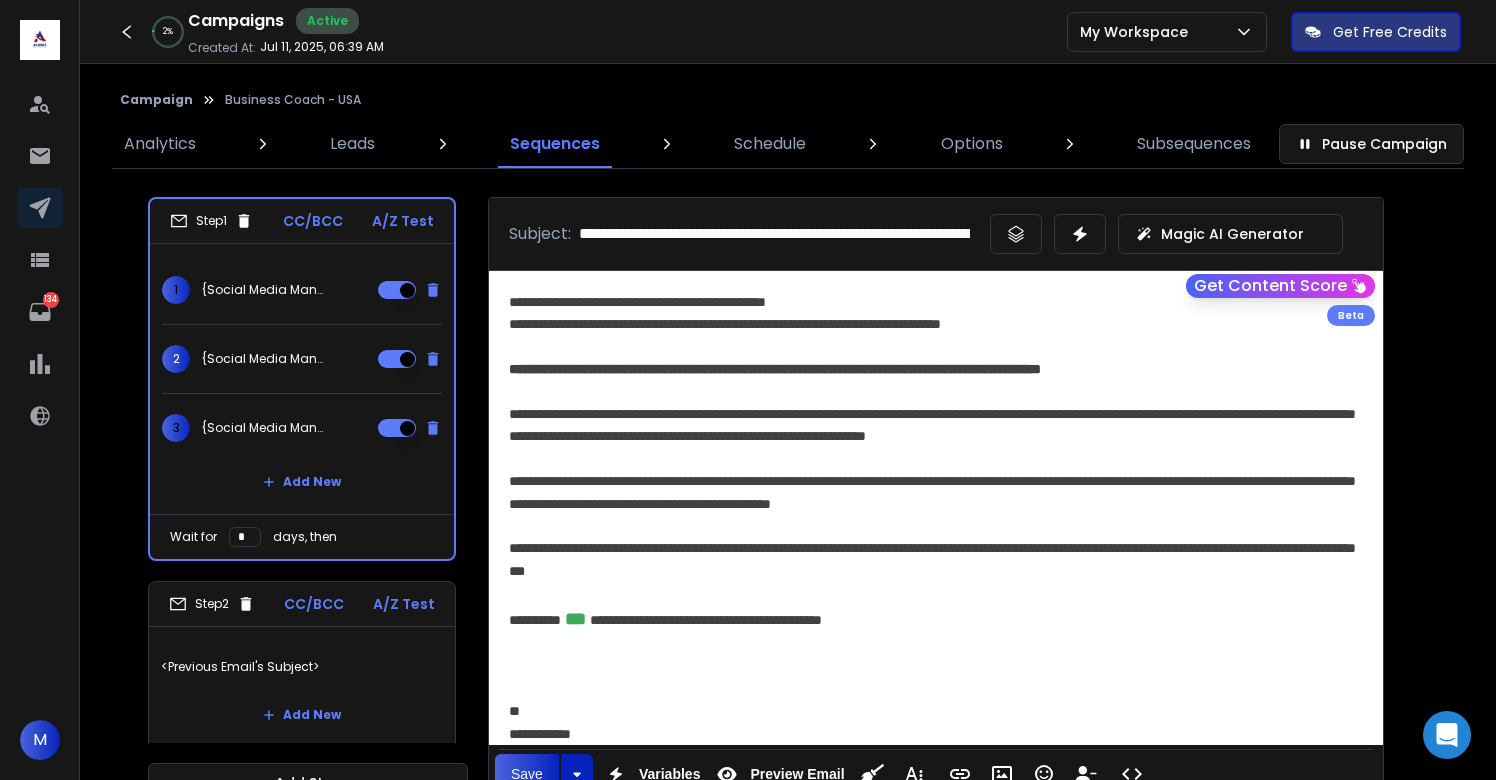 click on "3 {Social Media Management - {{firstName}} | Social Media Needs - {{firstName}} | Prices and Packages - {{firstName}} | Package Details - {{firstName}} | Quote - {{firstName}}}" at bounding box center (246, 428) 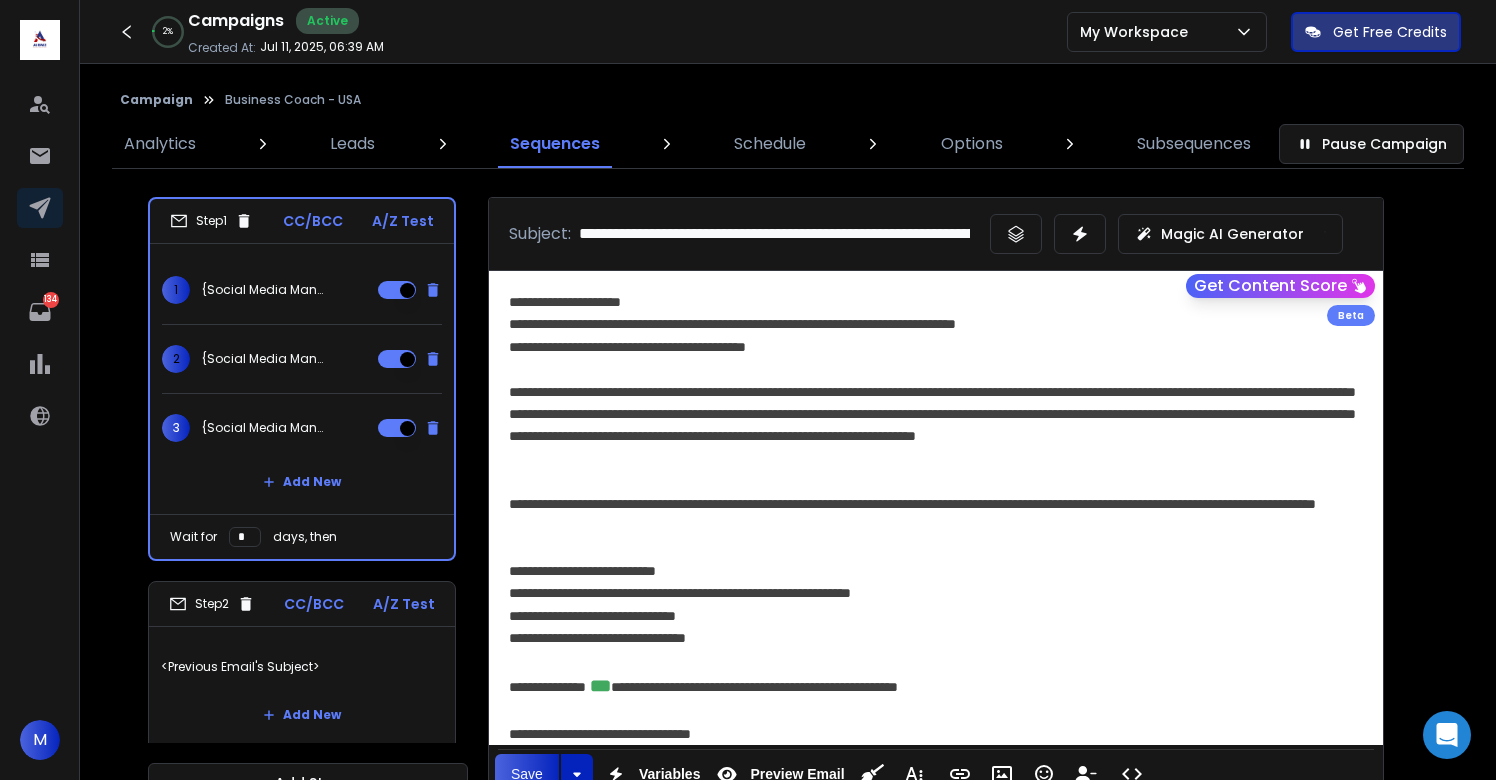 click on "**********" at bounding box center (936, 426) 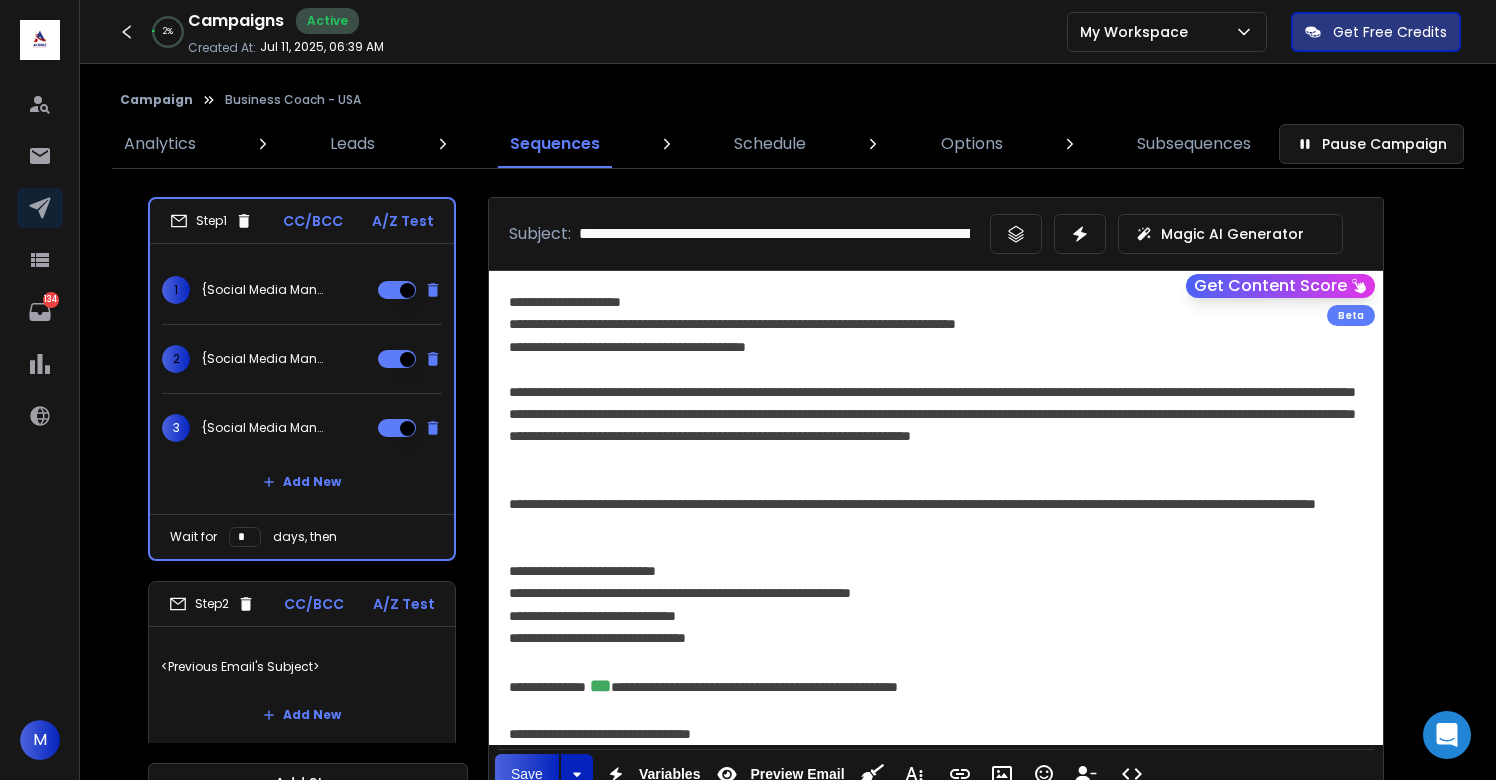 type 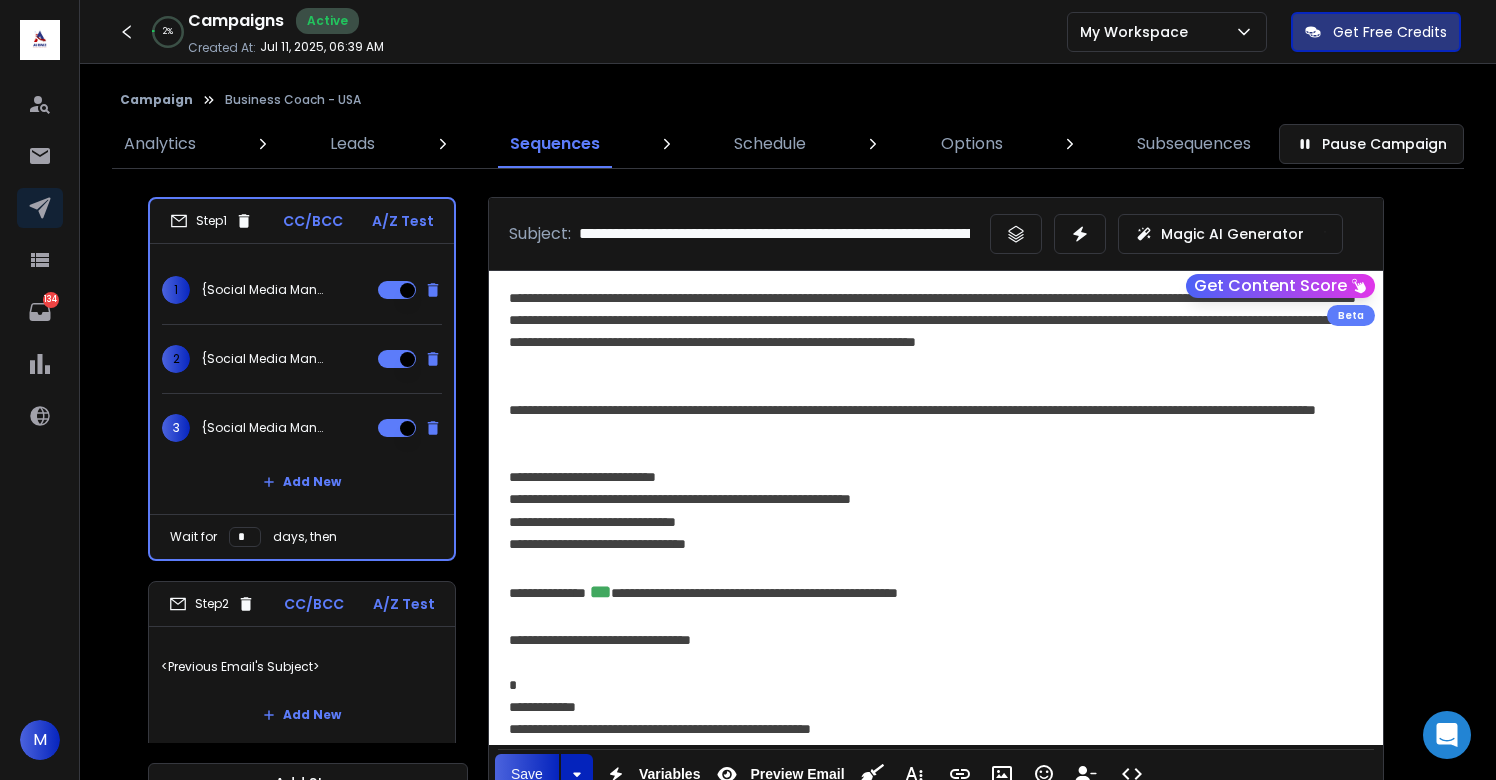 scroll, scrollTop: 138, scrollLeft: 0, axis: vertical 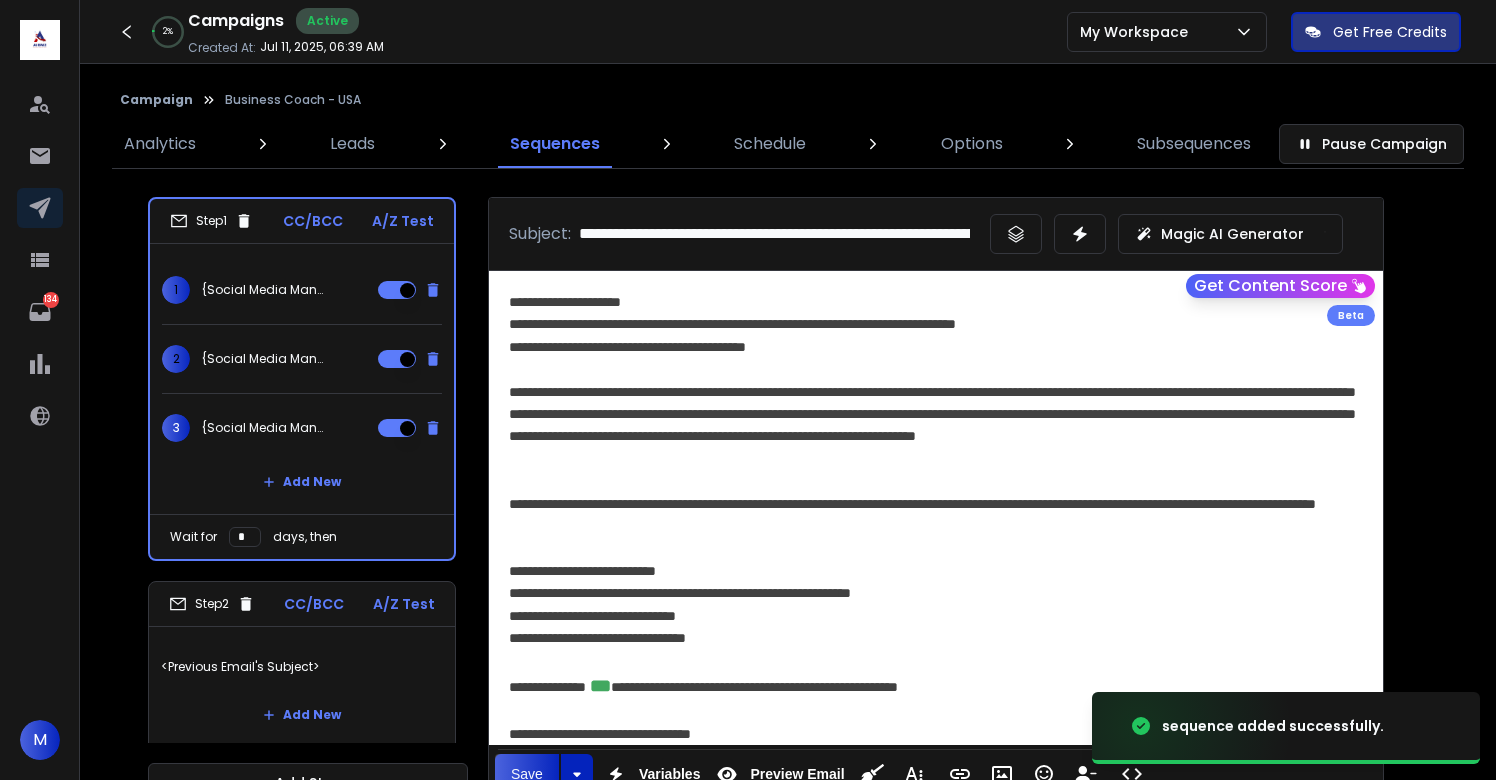 click on "<Previous Email's Subject>" at bounding box center (302, 667) 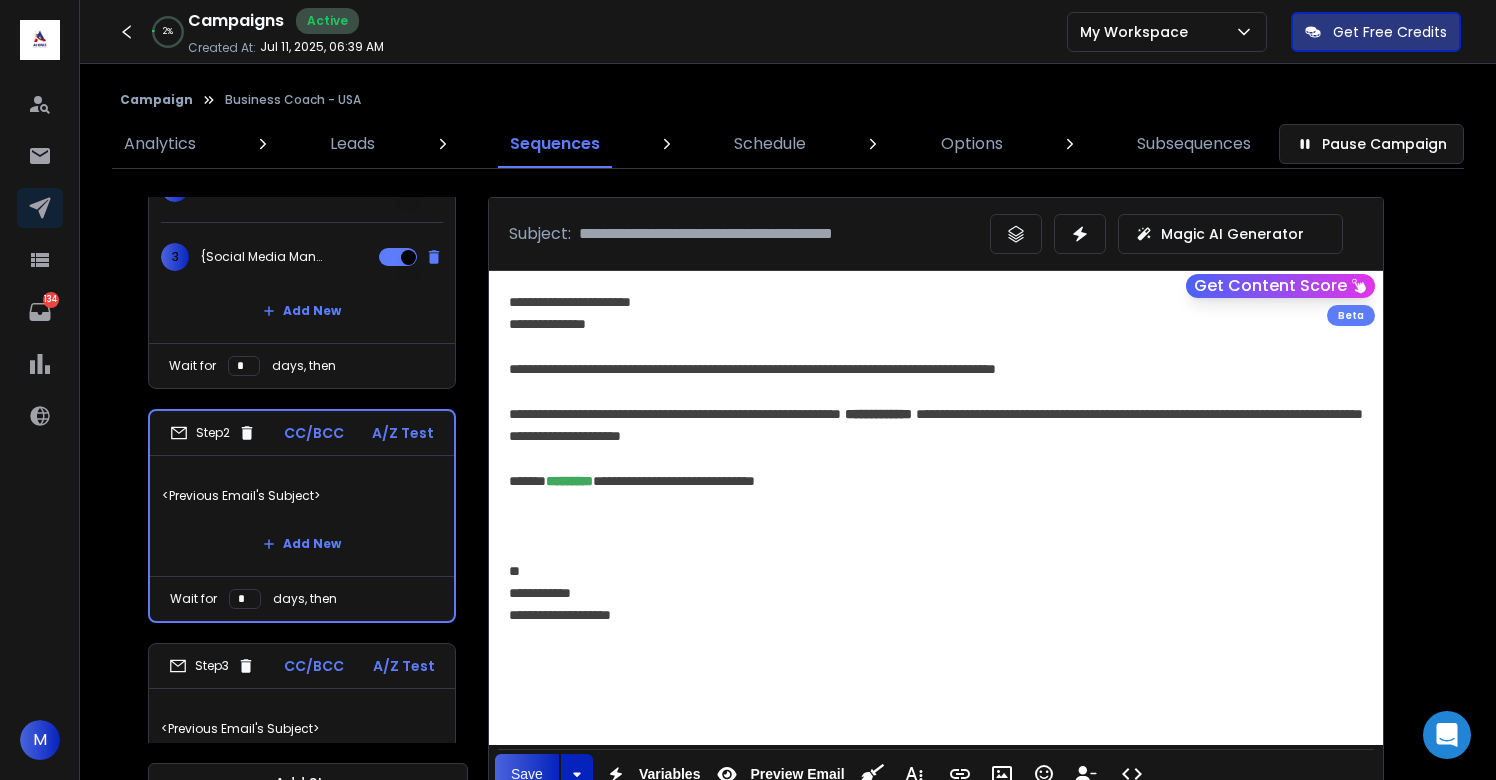 scroll, scrollTop: 173, scrollLeft: 0, axis: vertical 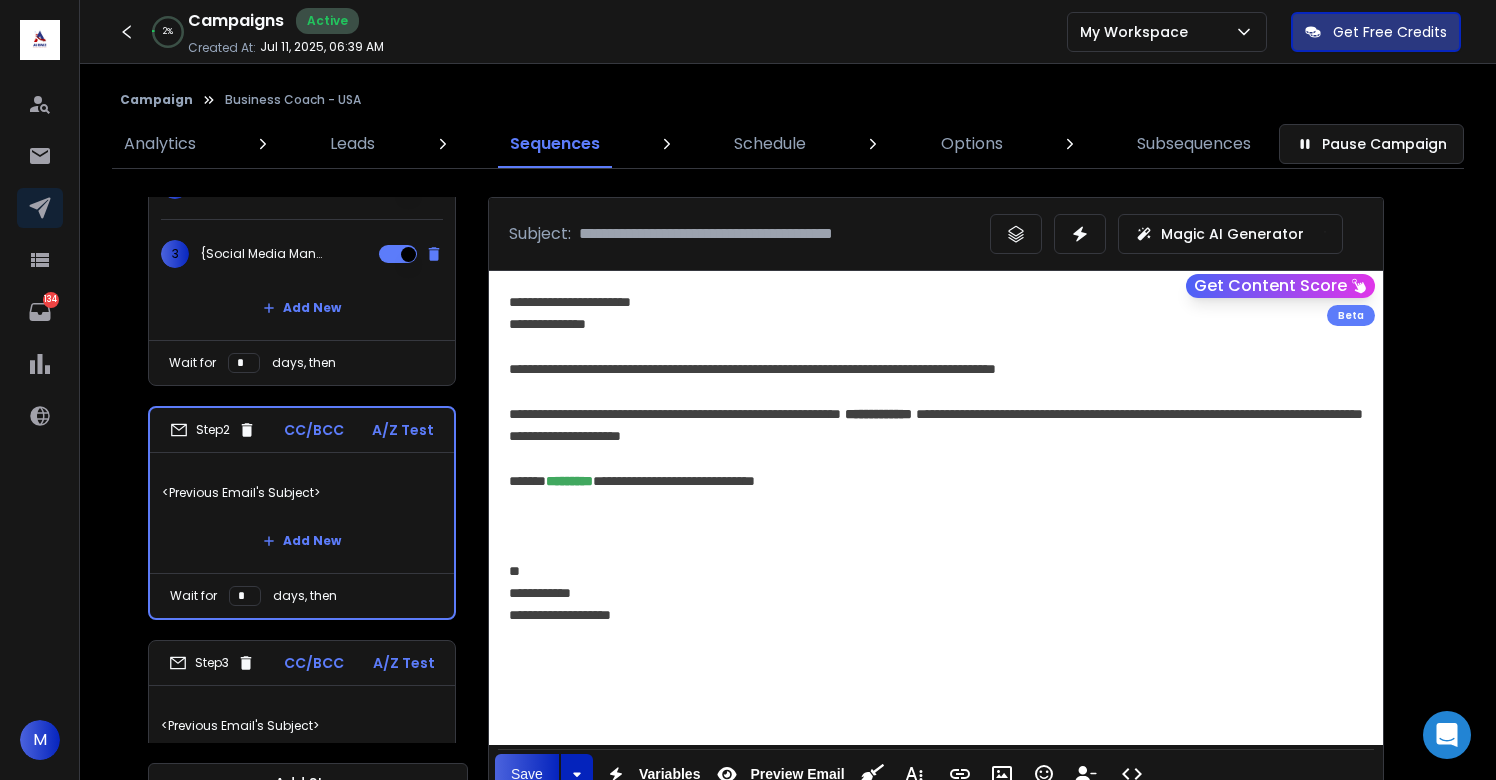 click on "<Previous Email's Subject>" at bounding box center (302, 726) 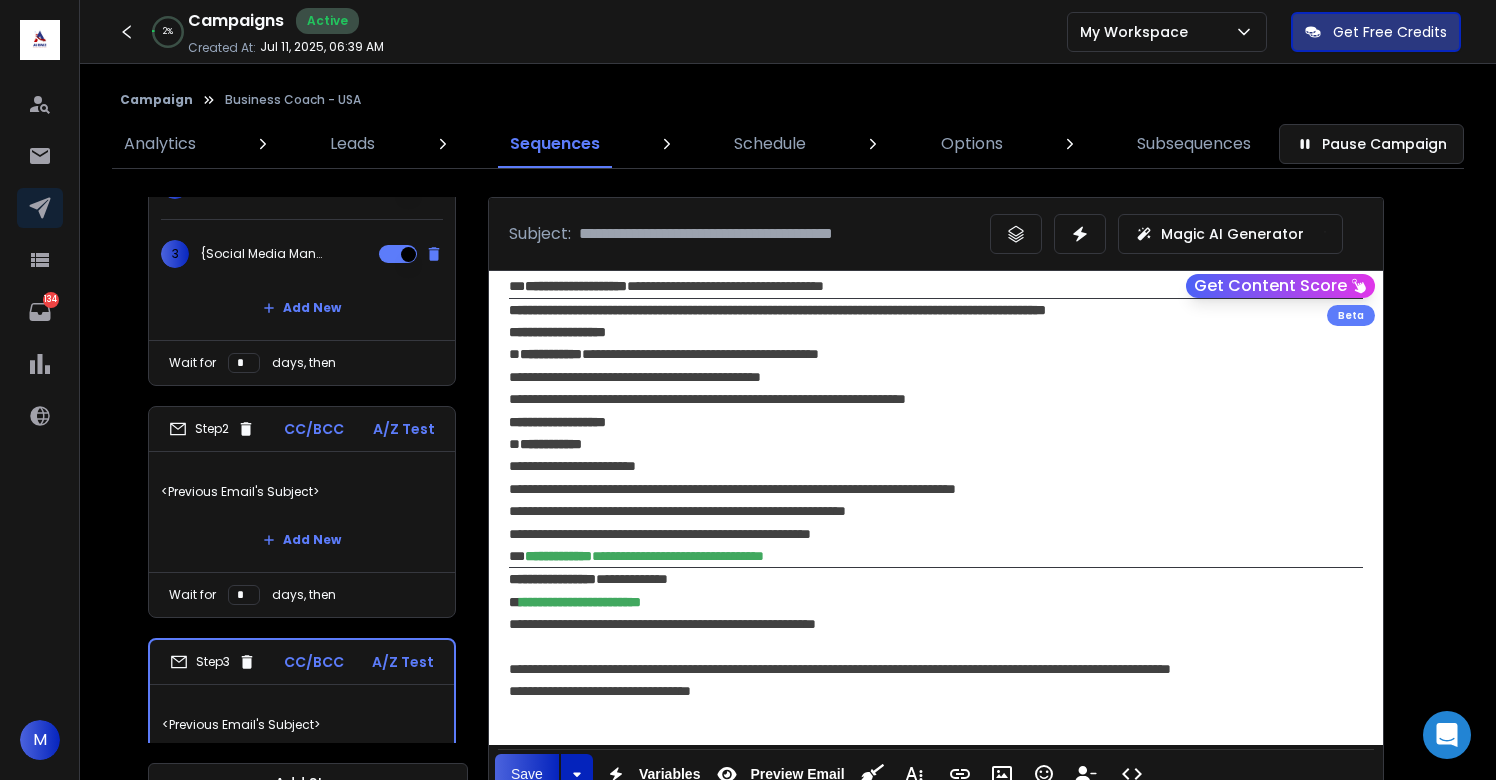 scroll, scrollTop: 516, scrollLeft: 0, axis: vertical 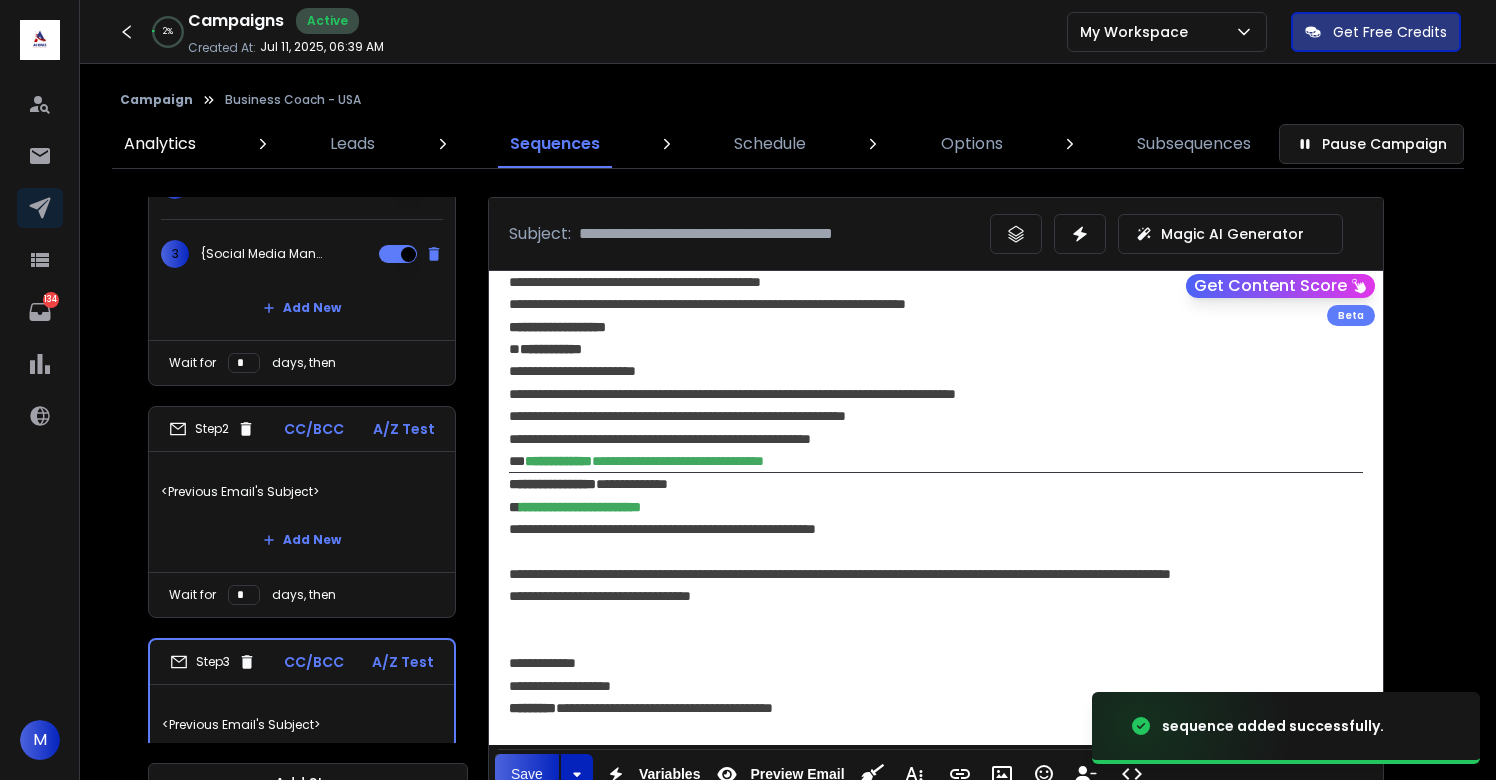click on "Analytics" at bounding box center [160, 144] 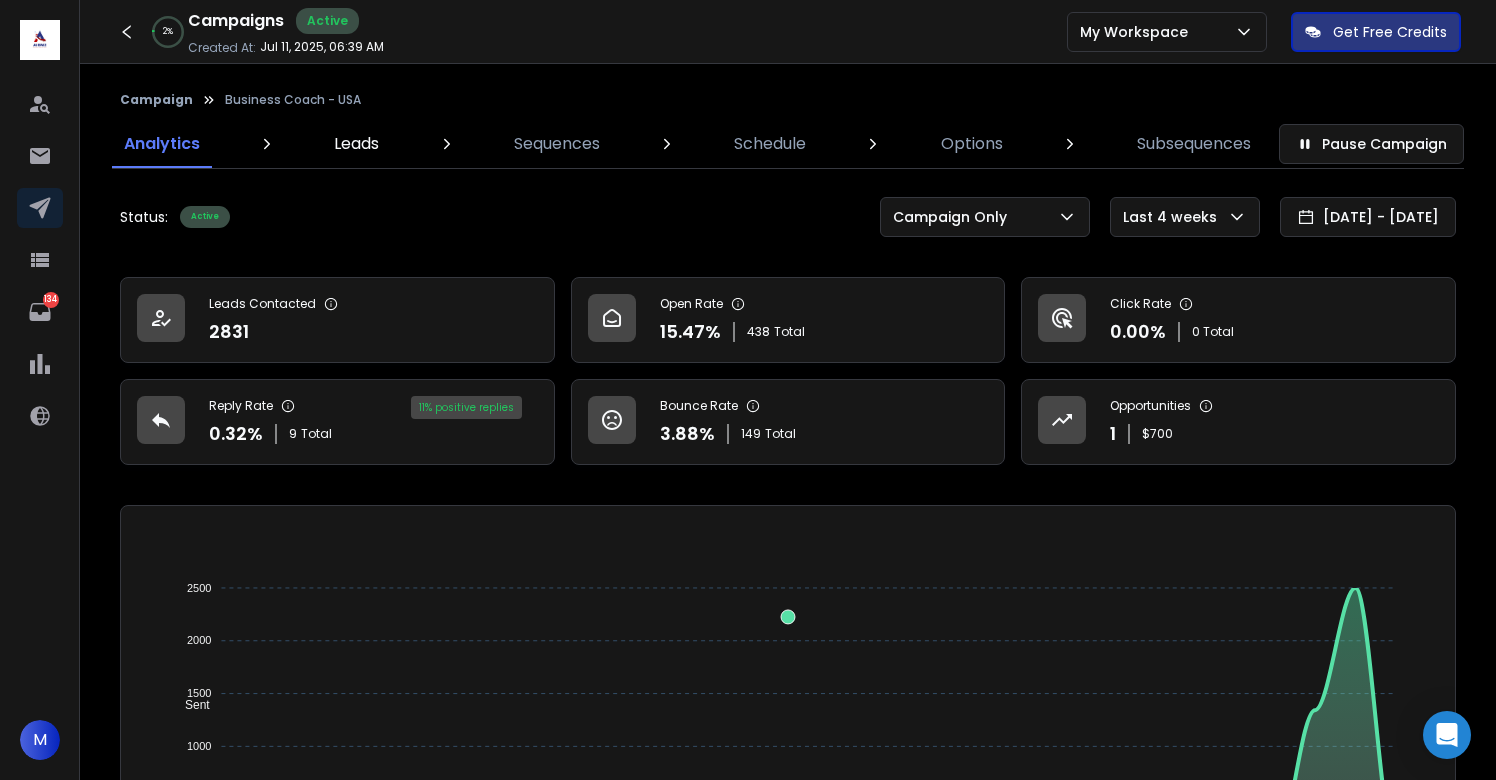 click on "Leads" at bounding box center (356, 144) 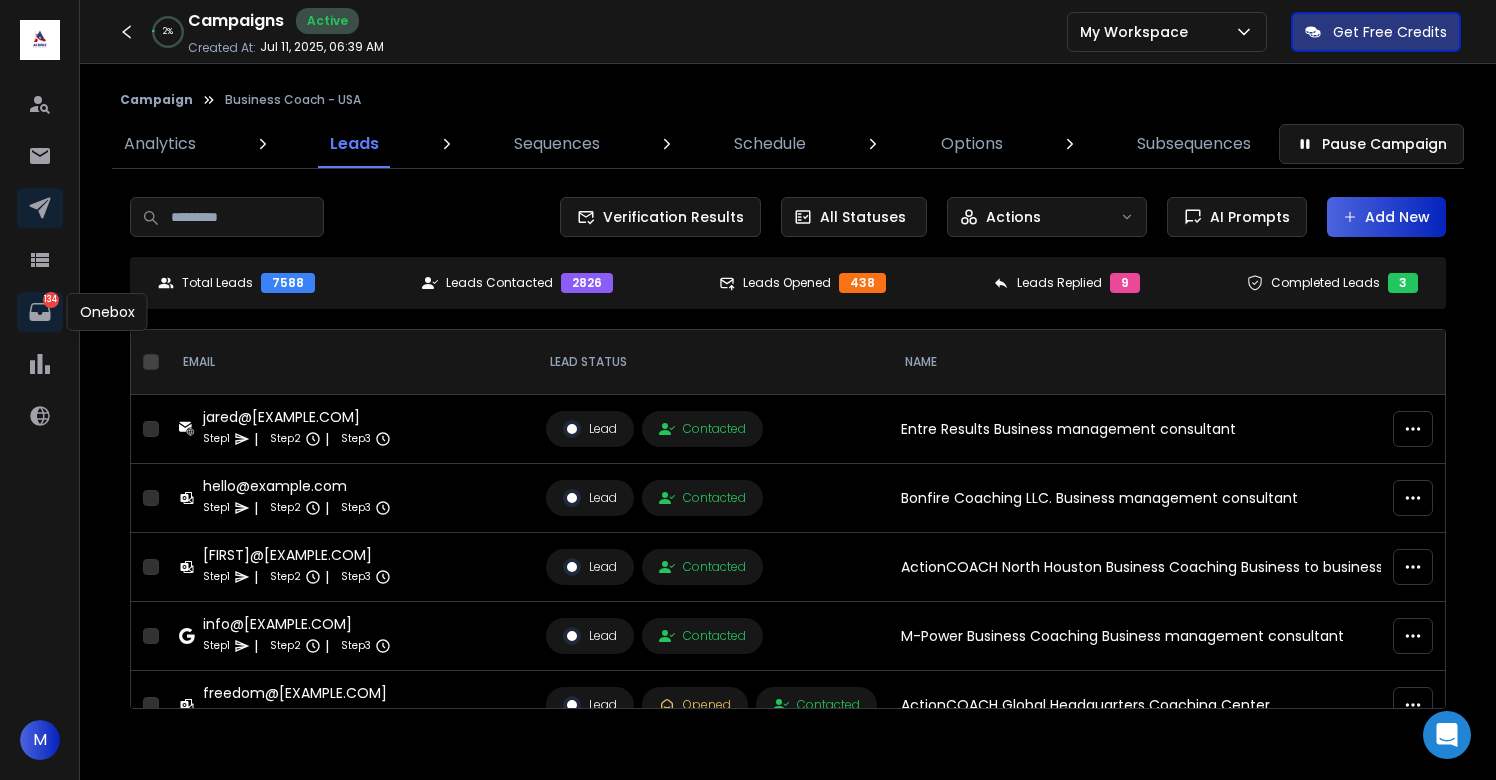 click 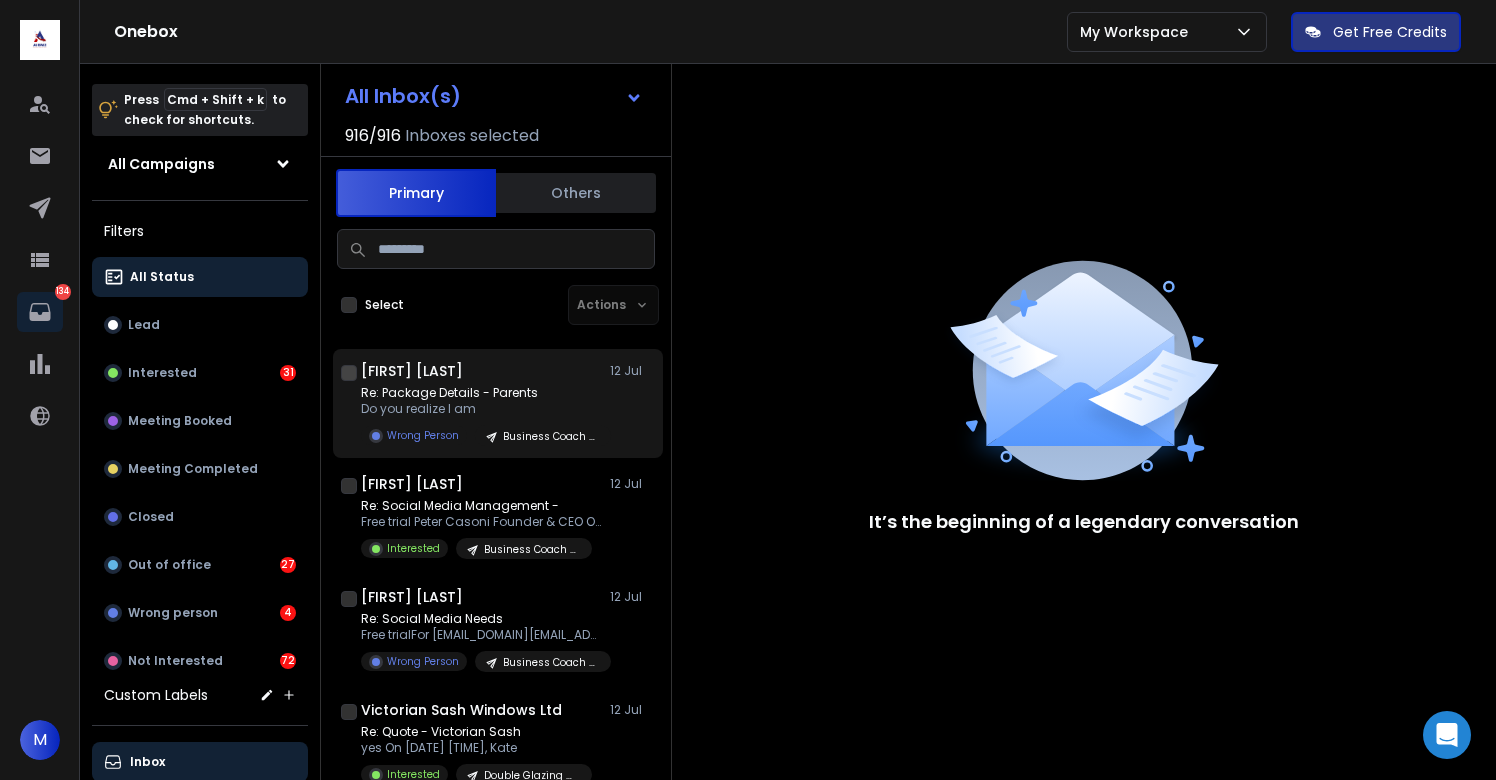 click on "Re: Package Details - Parents" at bounding box center (481, 393) 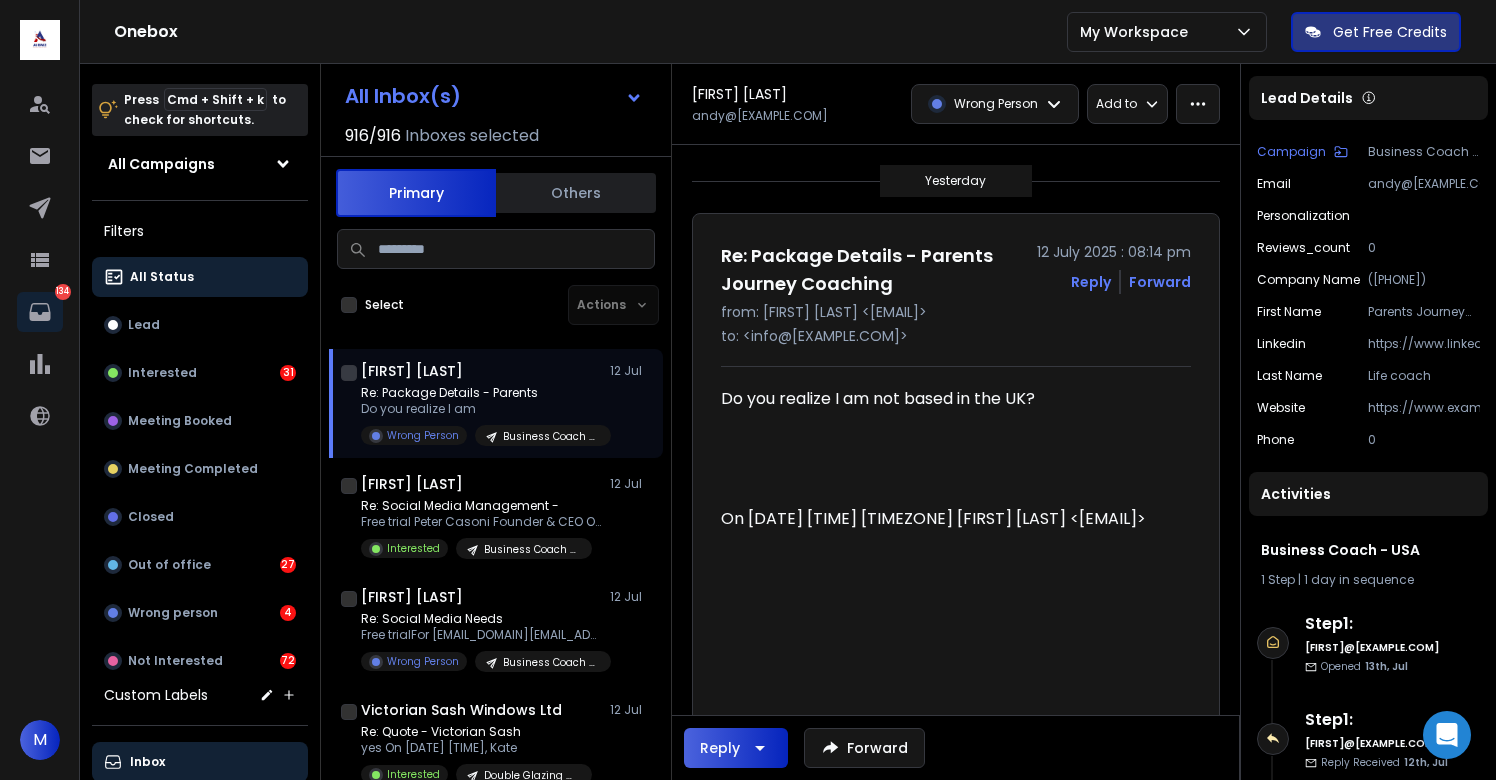click 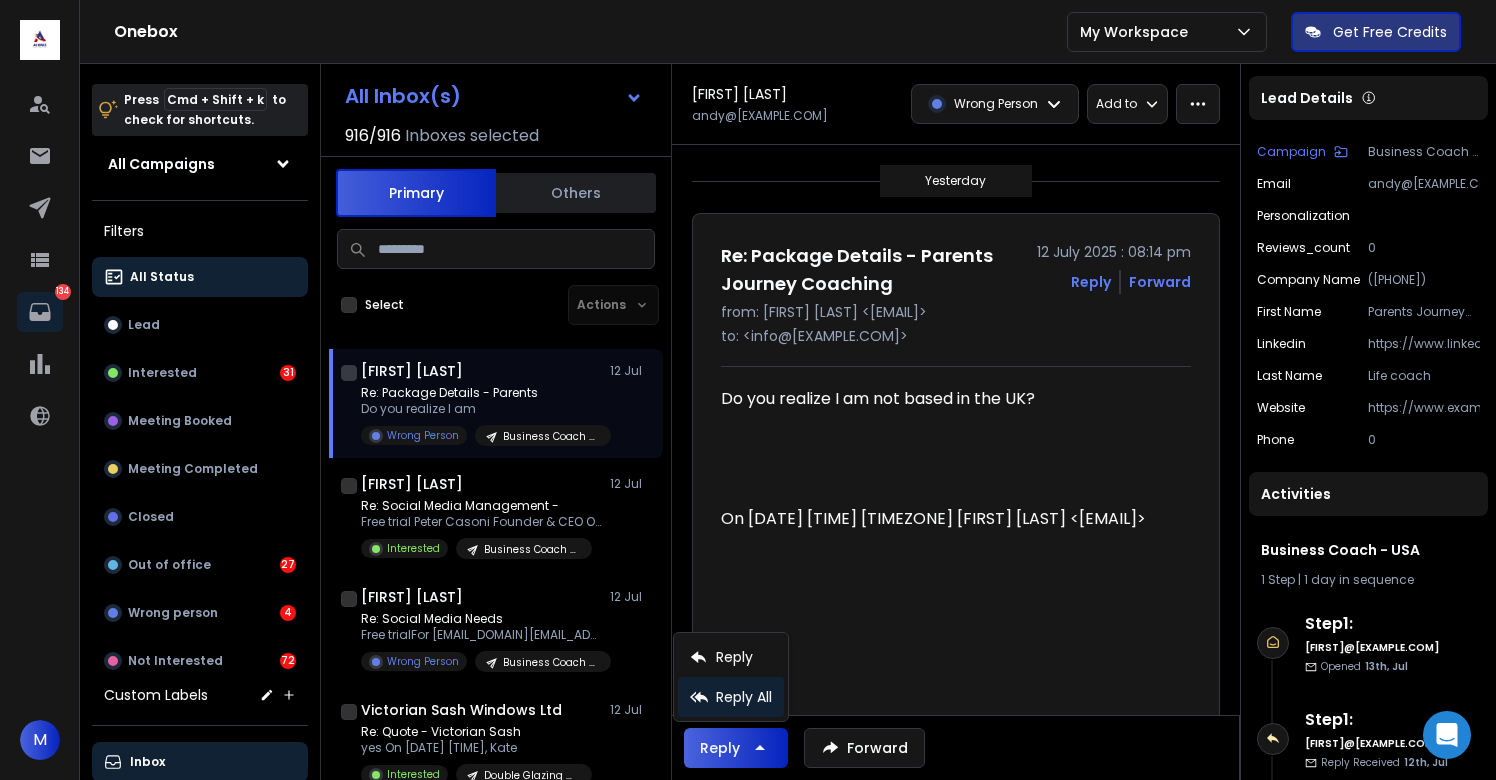 click on "Reply All" at bounding box center [731, 697] 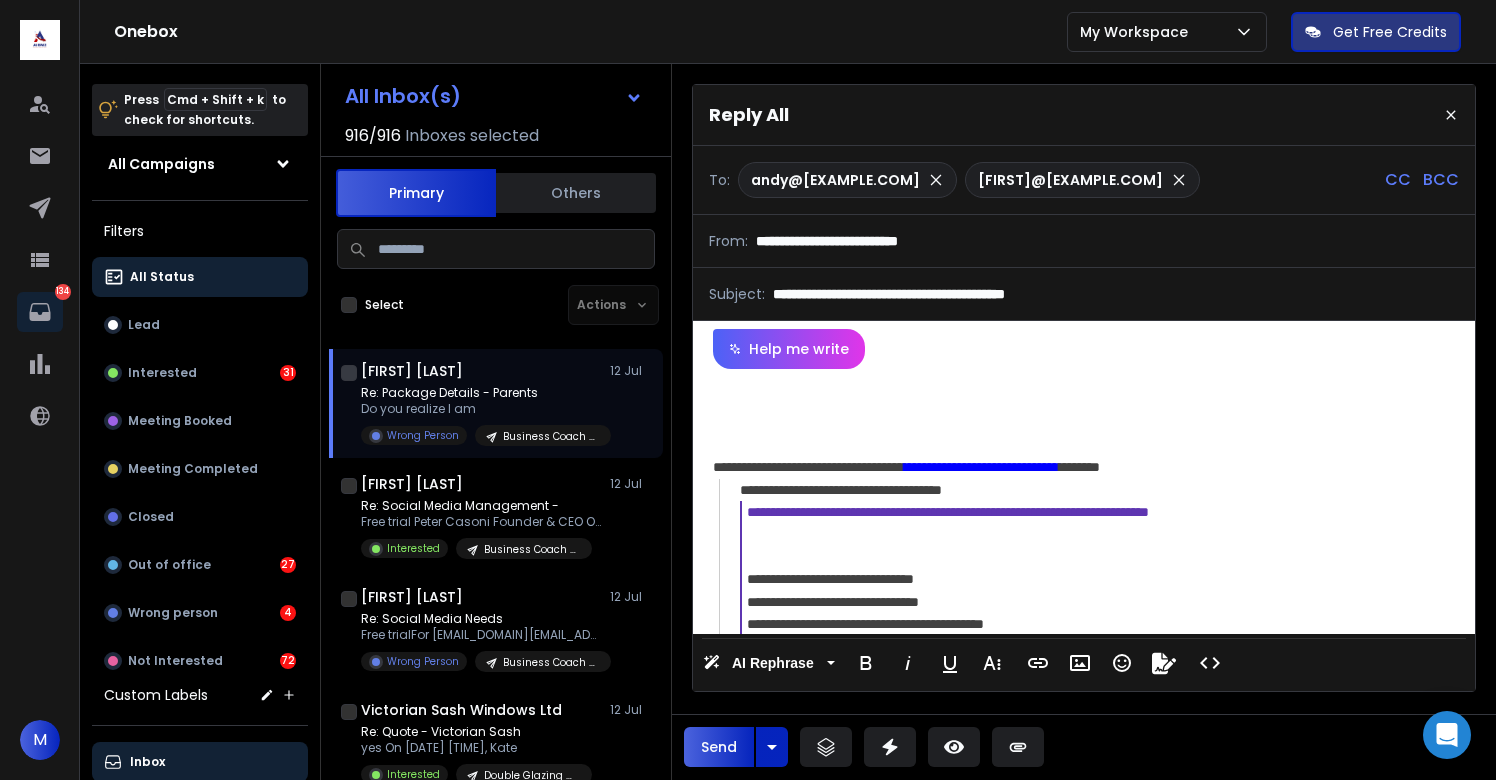 click 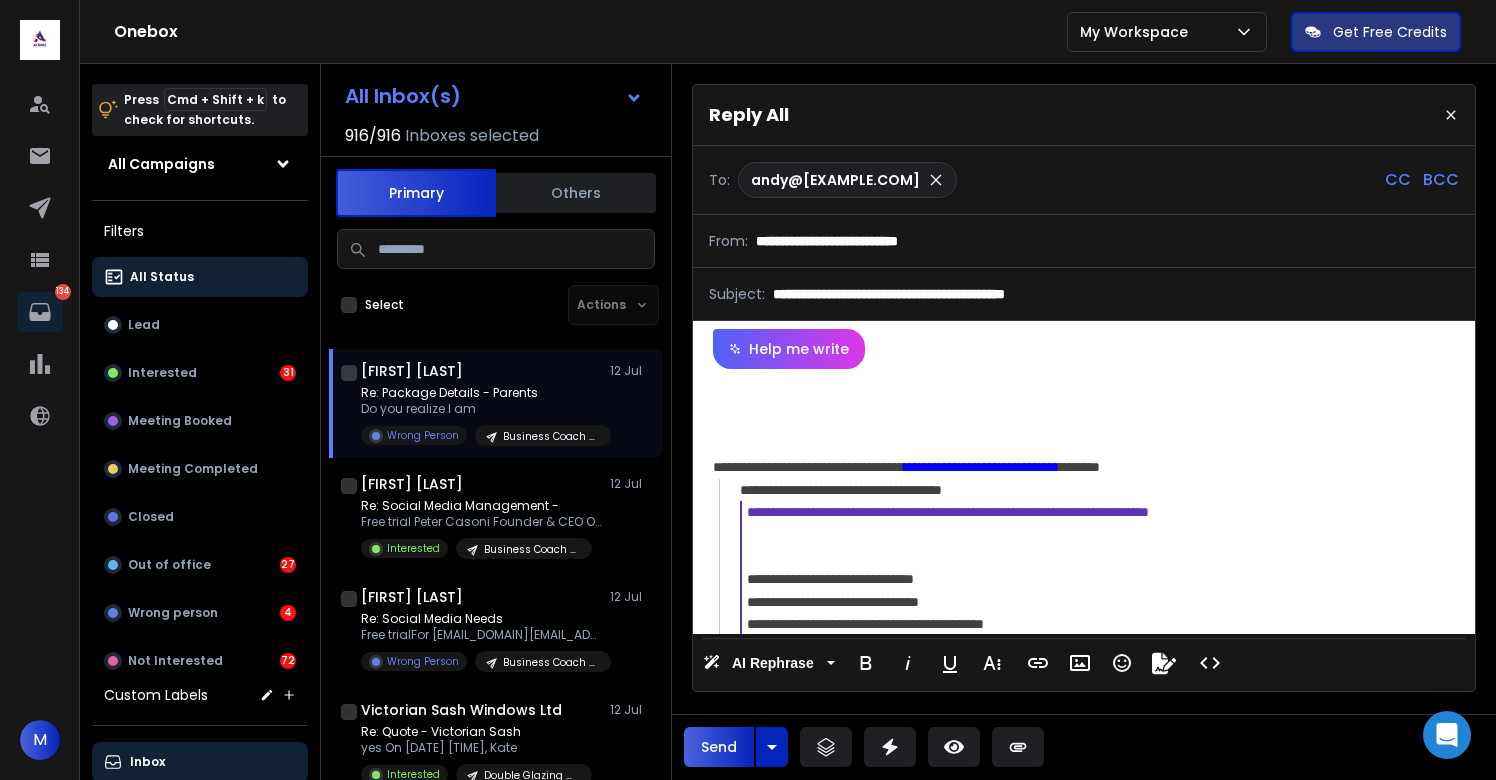 click at bounding box center [1084, 400] 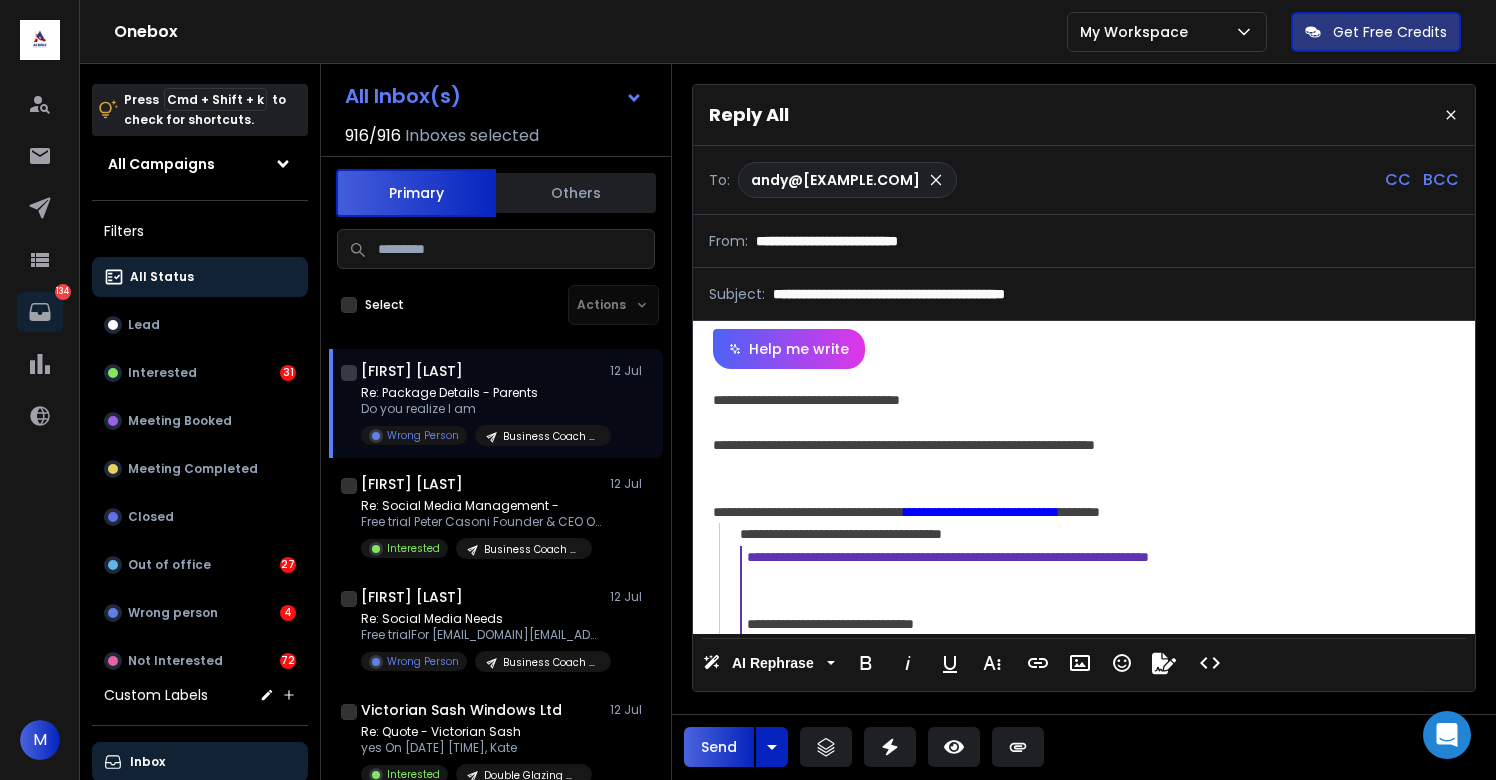 click at bounding box center [1084, 467] 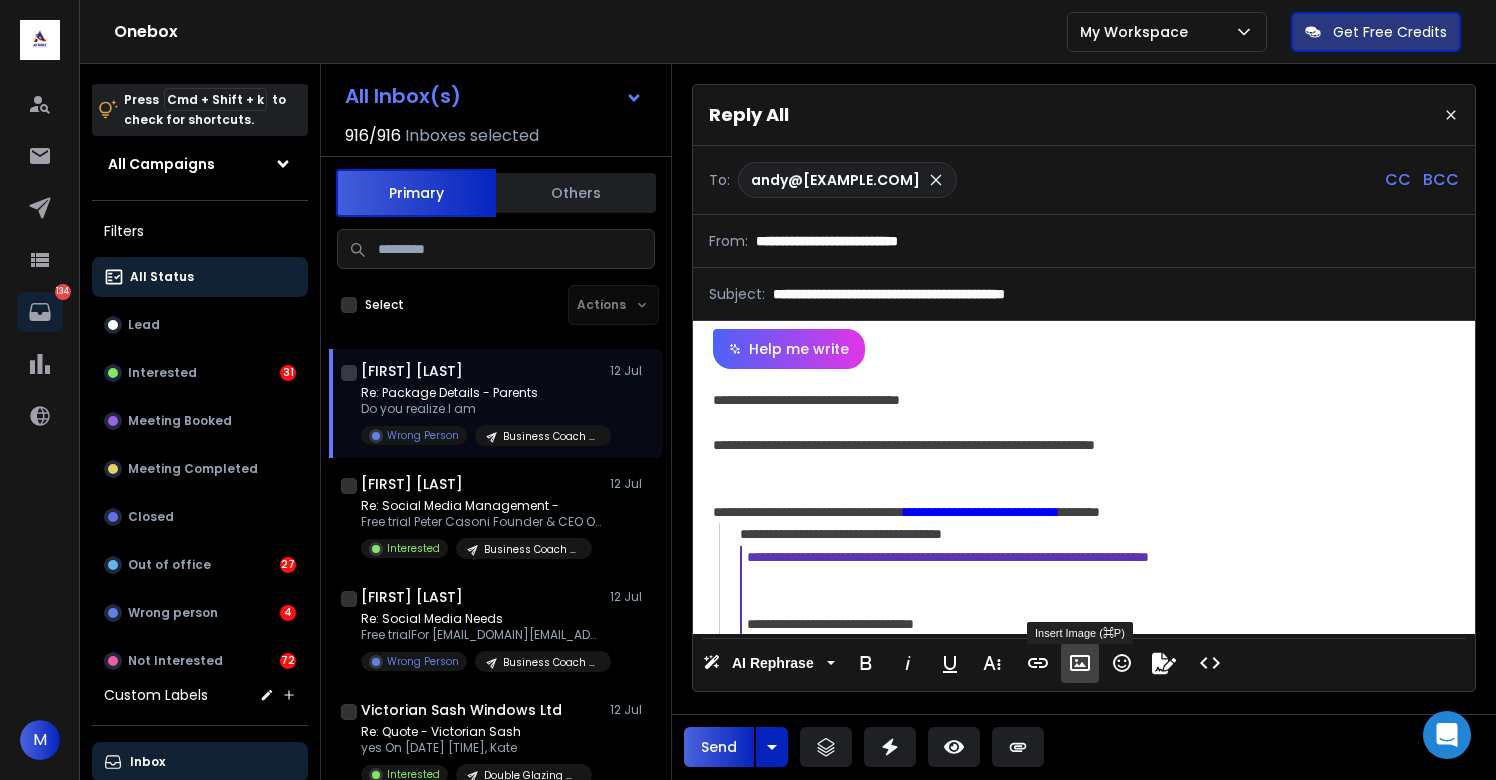 click 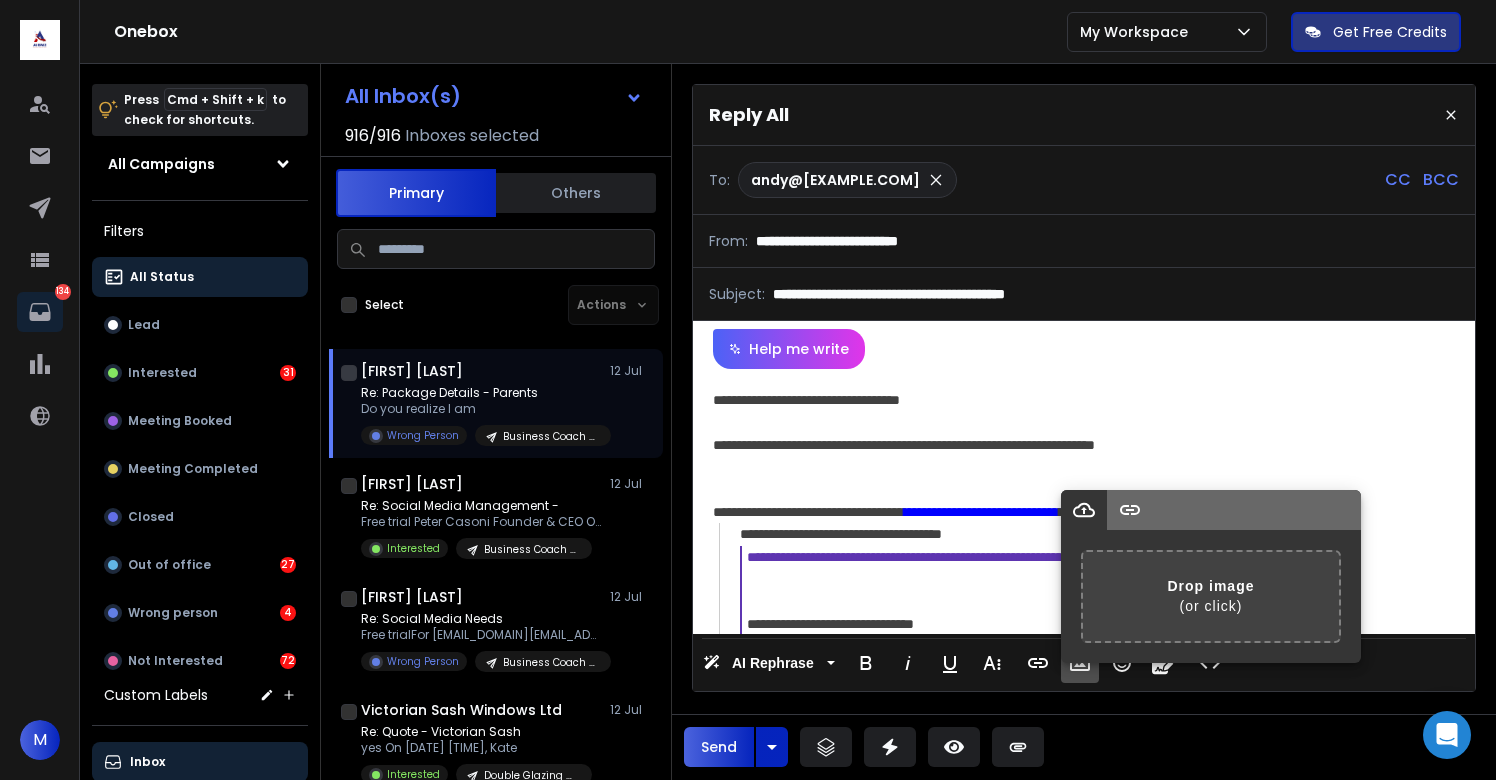 click at bounding box center (699, 596) 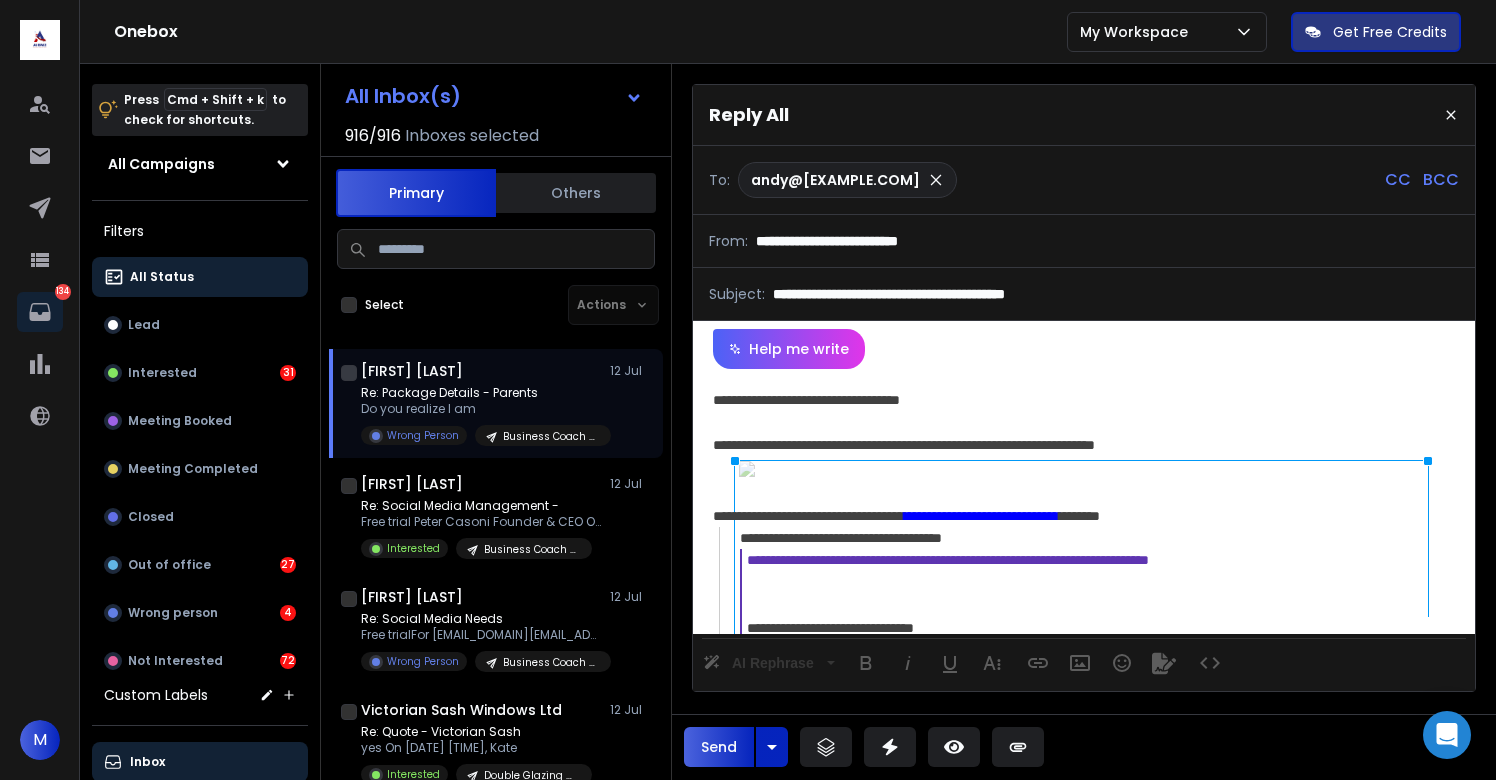 drag, startPoint x: 932, startPoint y: 464, endPoint x: 539, endPoint y: 493, distance: 394.0685 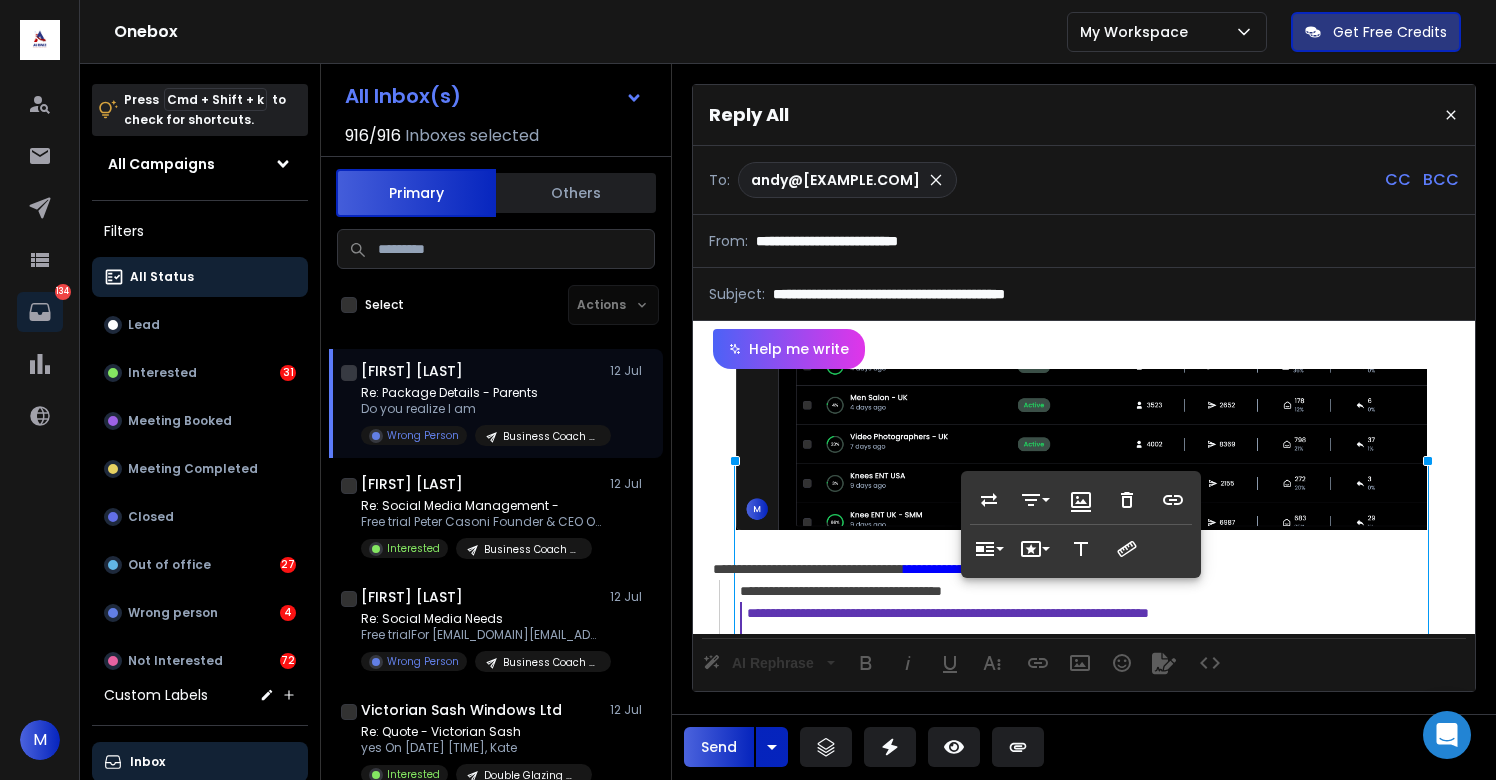 scroll, scrollTop: 347, scrollLeft: 0, axis: vertical 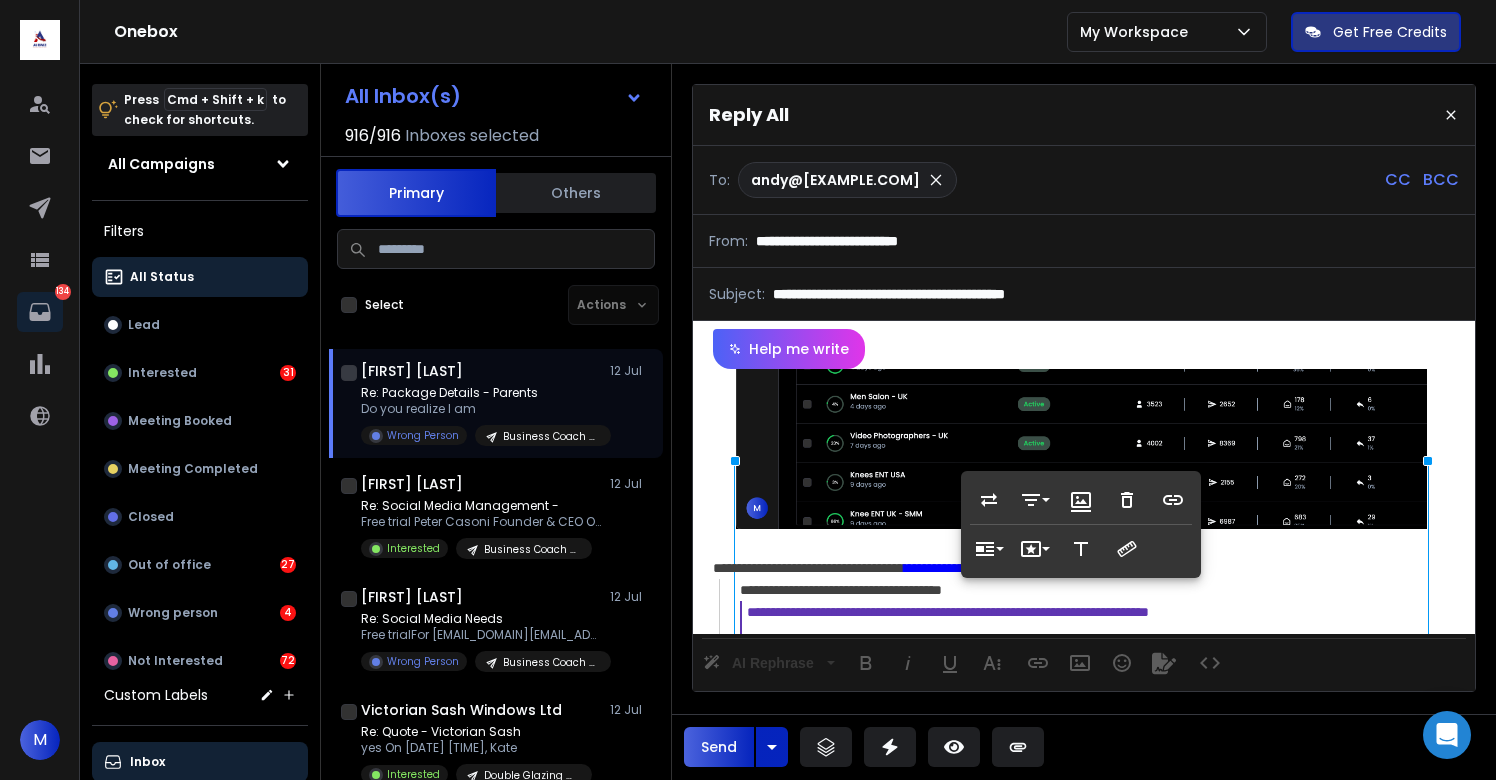 click at bounding box center [1081, 545] 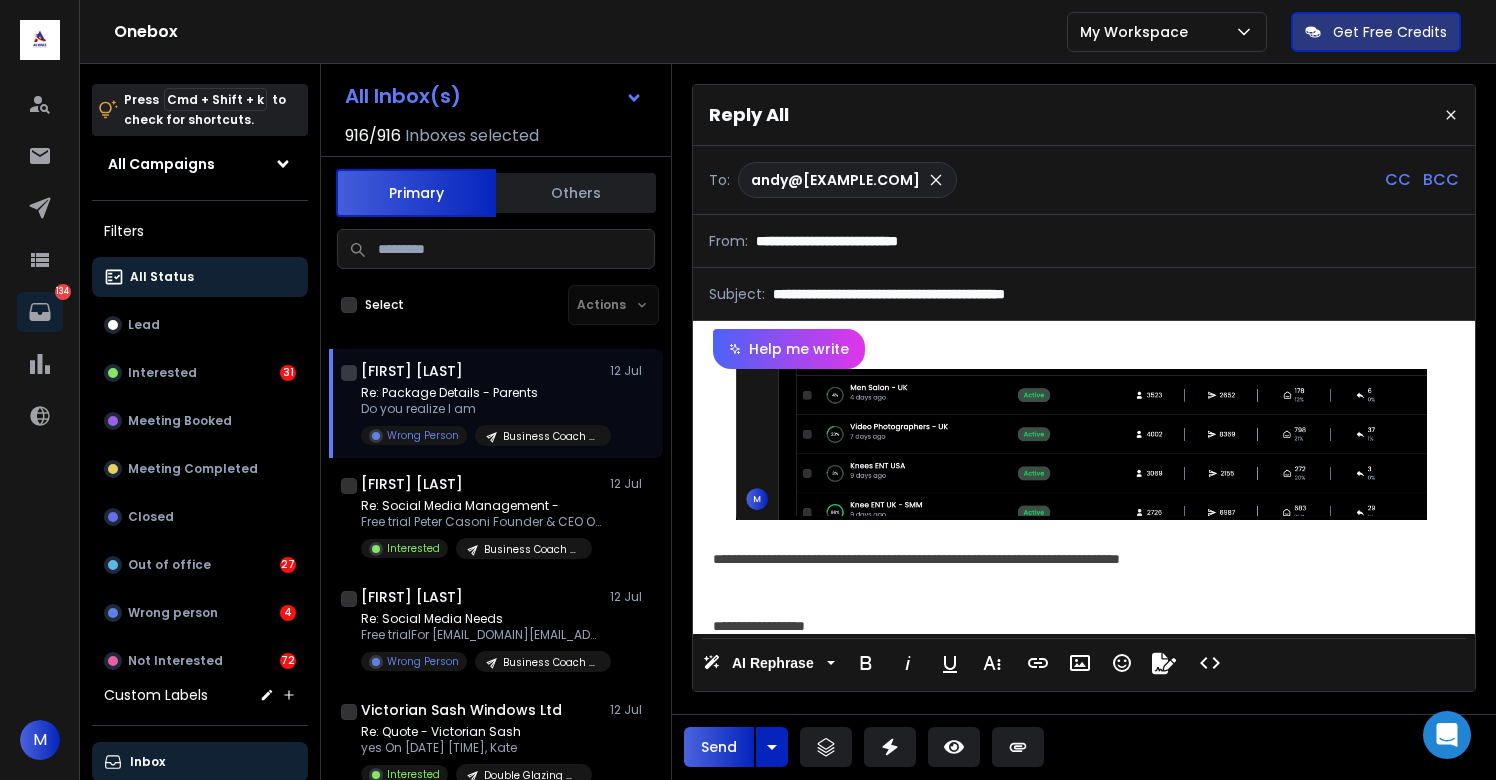 scroll, scrollTop: 502, scrollLeft: 0, axis: vertical 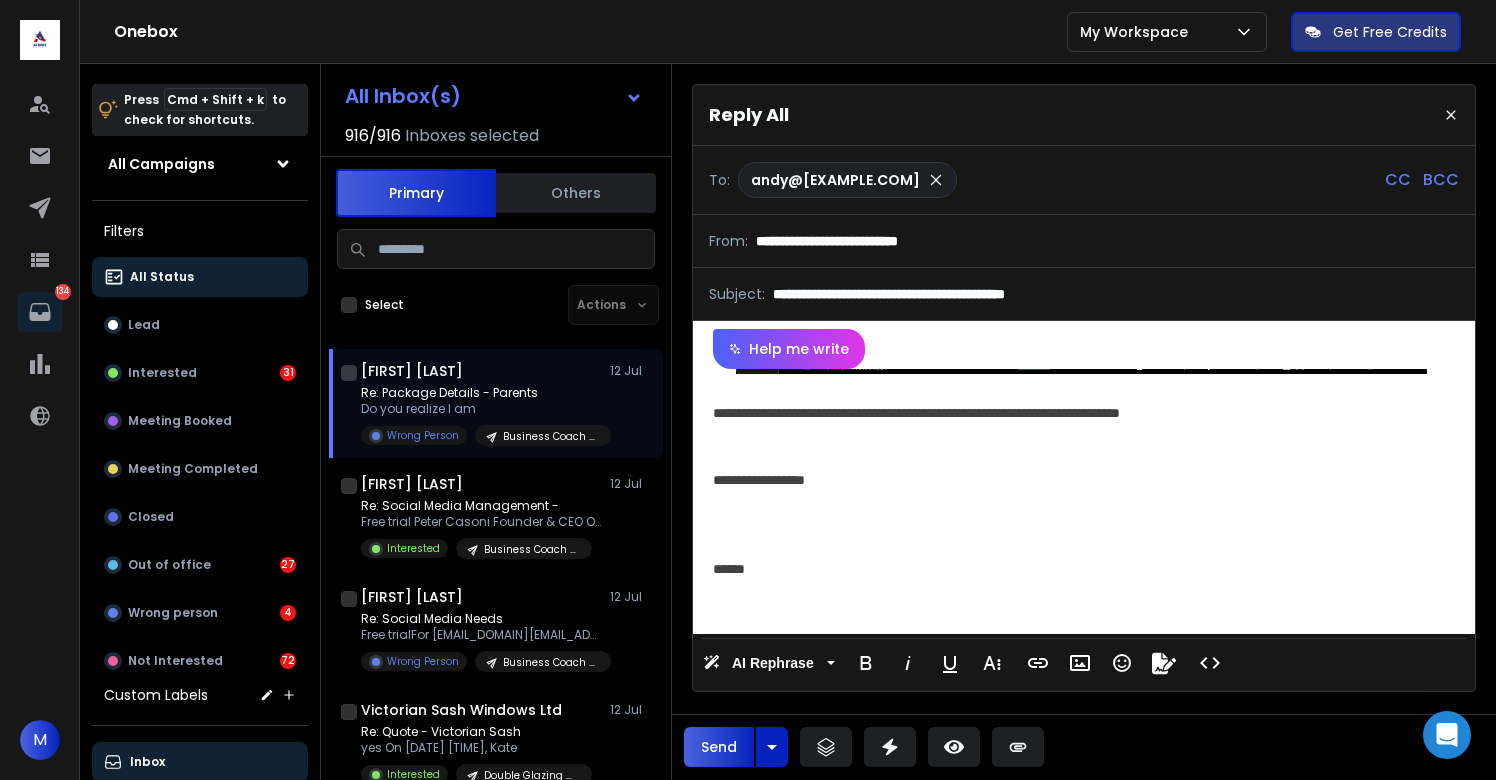 click on "Send" at bounding box center [719, 747] 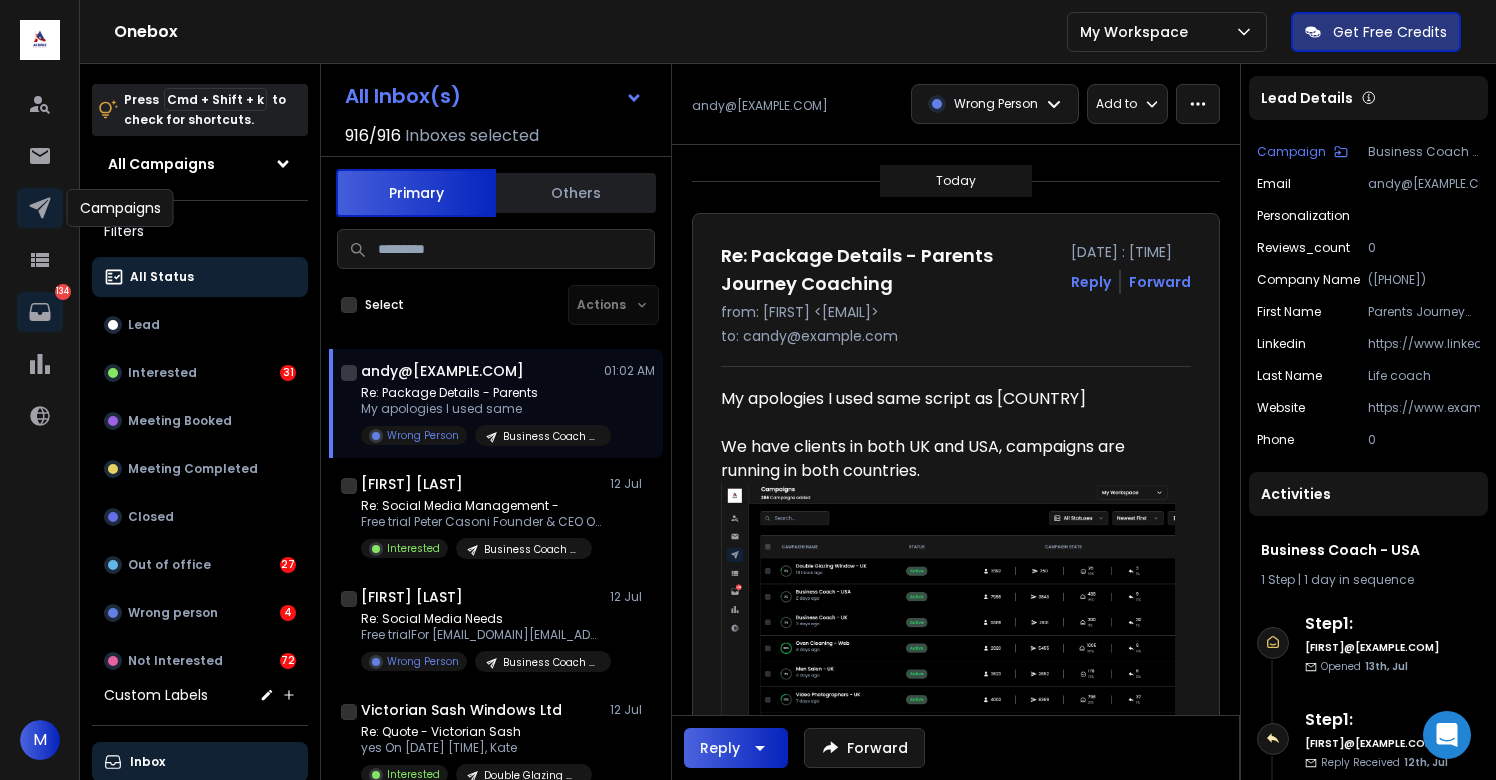 click 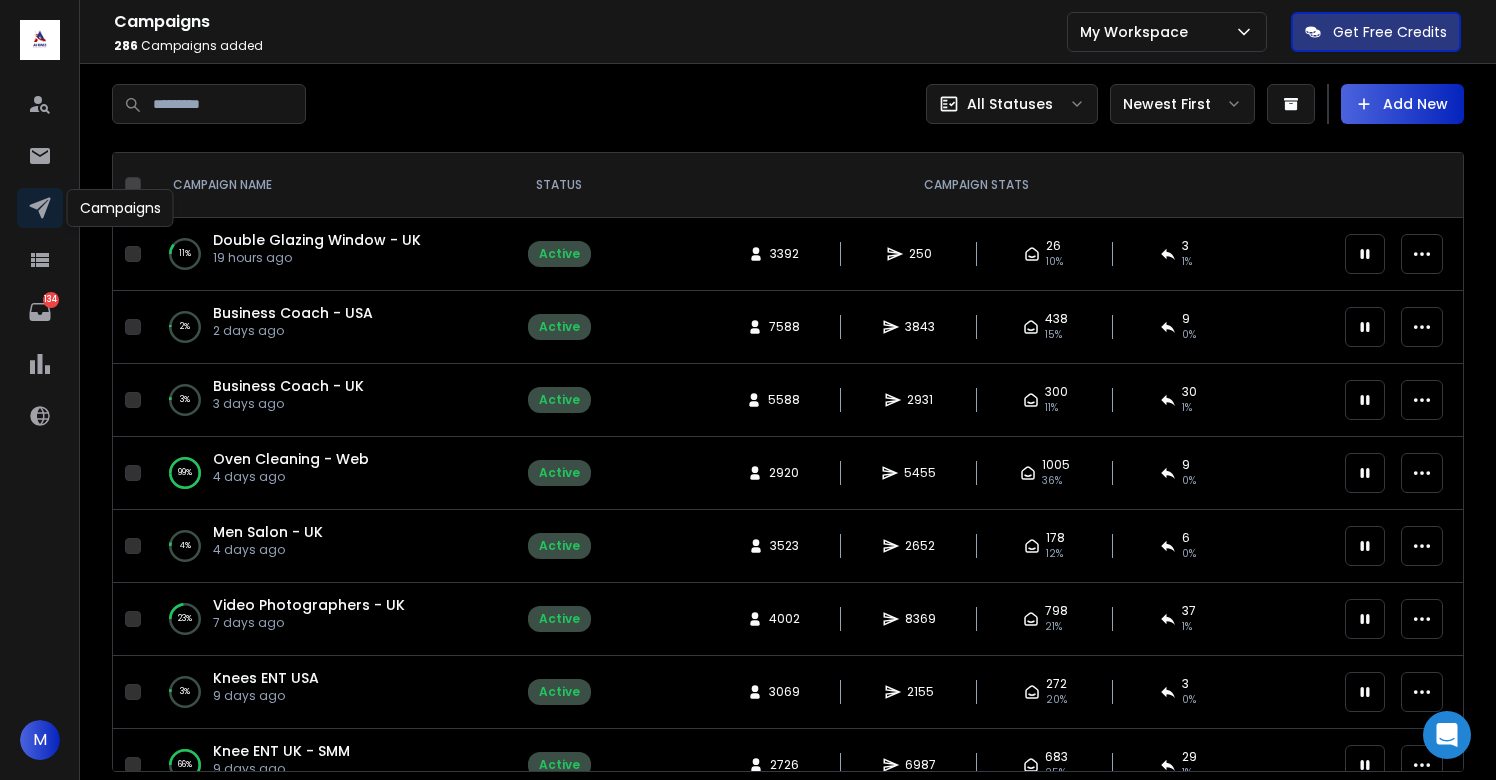 click on "Double Glazing Window - [COUNTRY]" at bounding box center [317, 240] 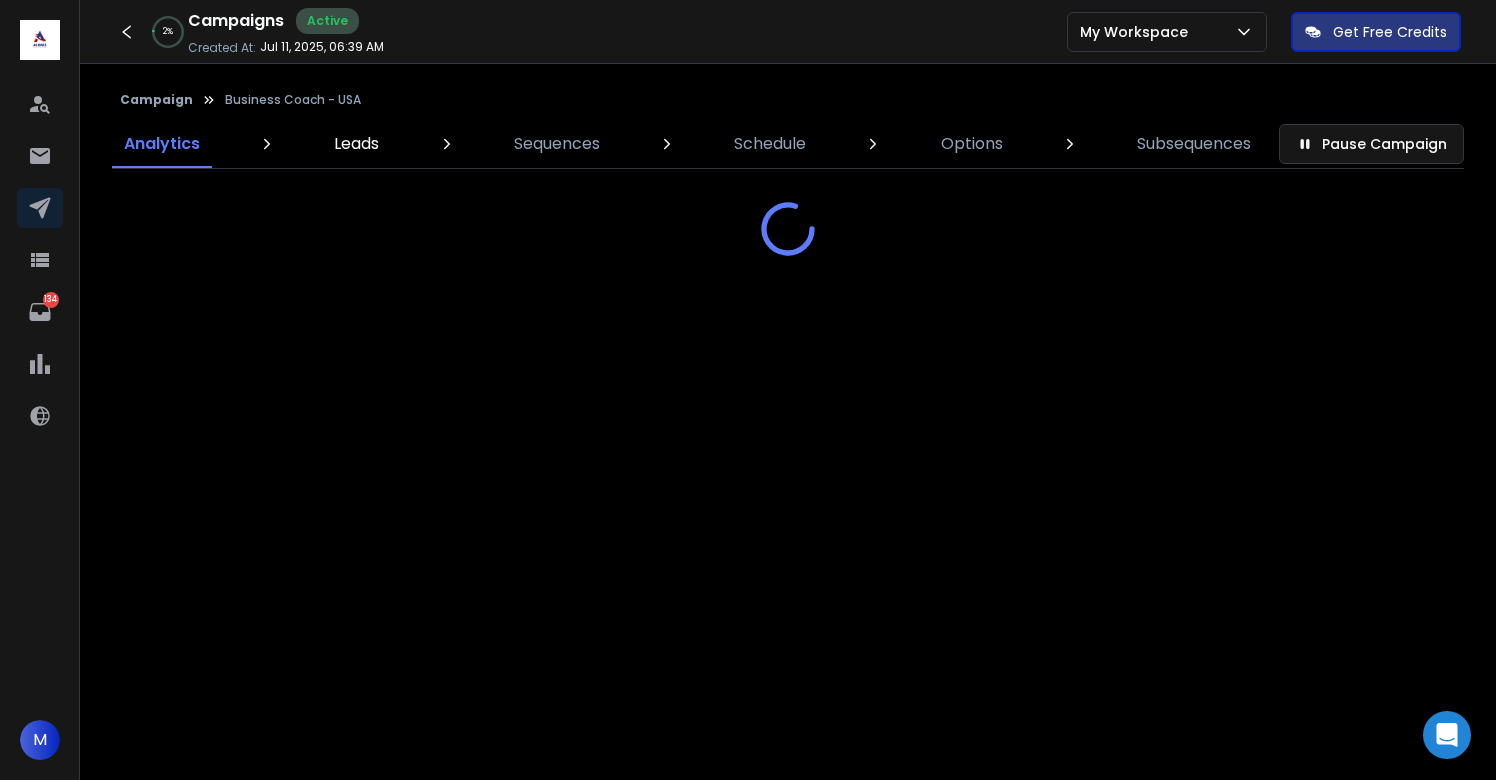click on "Leads" at bounding box center (356, 144) 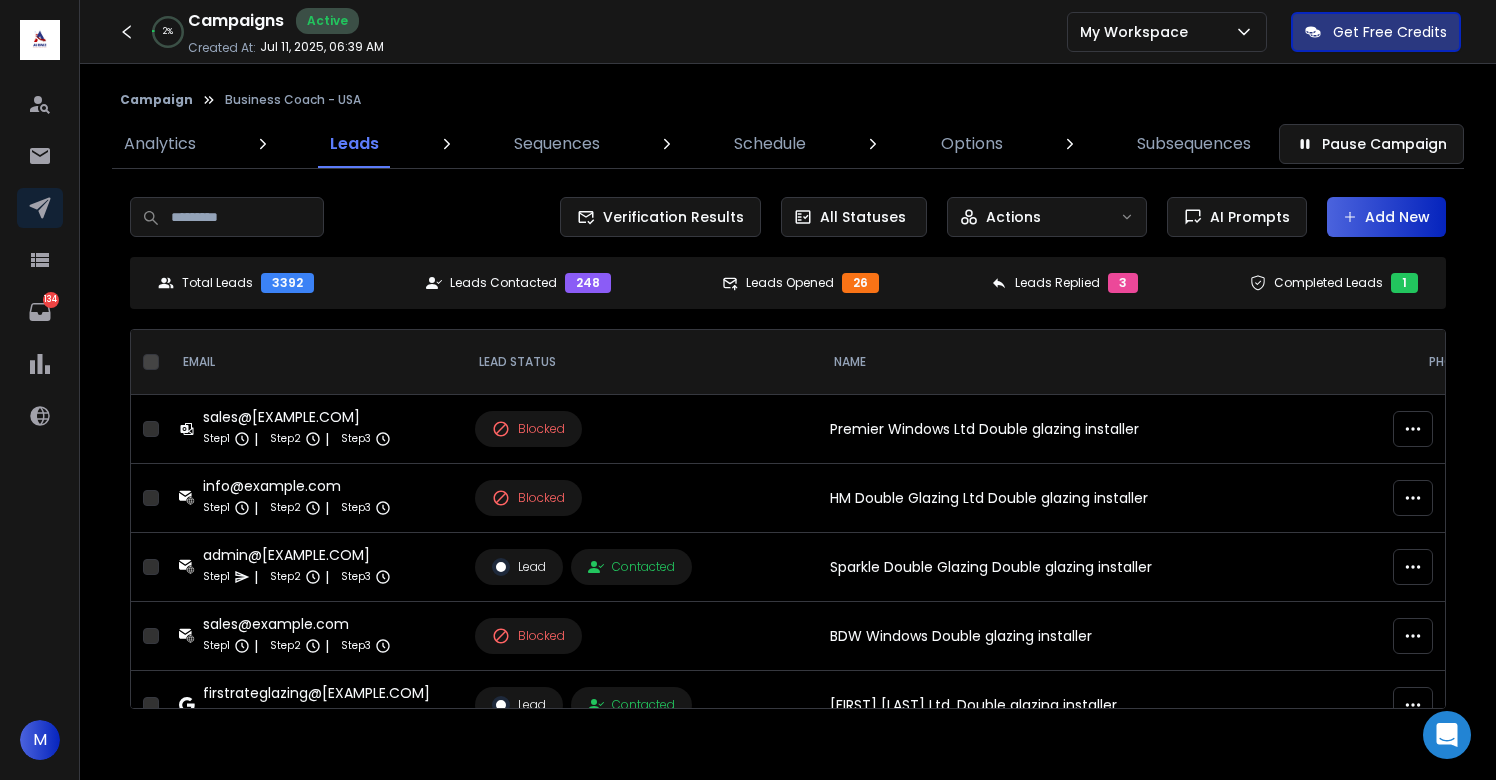 click on "Add New" at bounding box center [1386, 217] 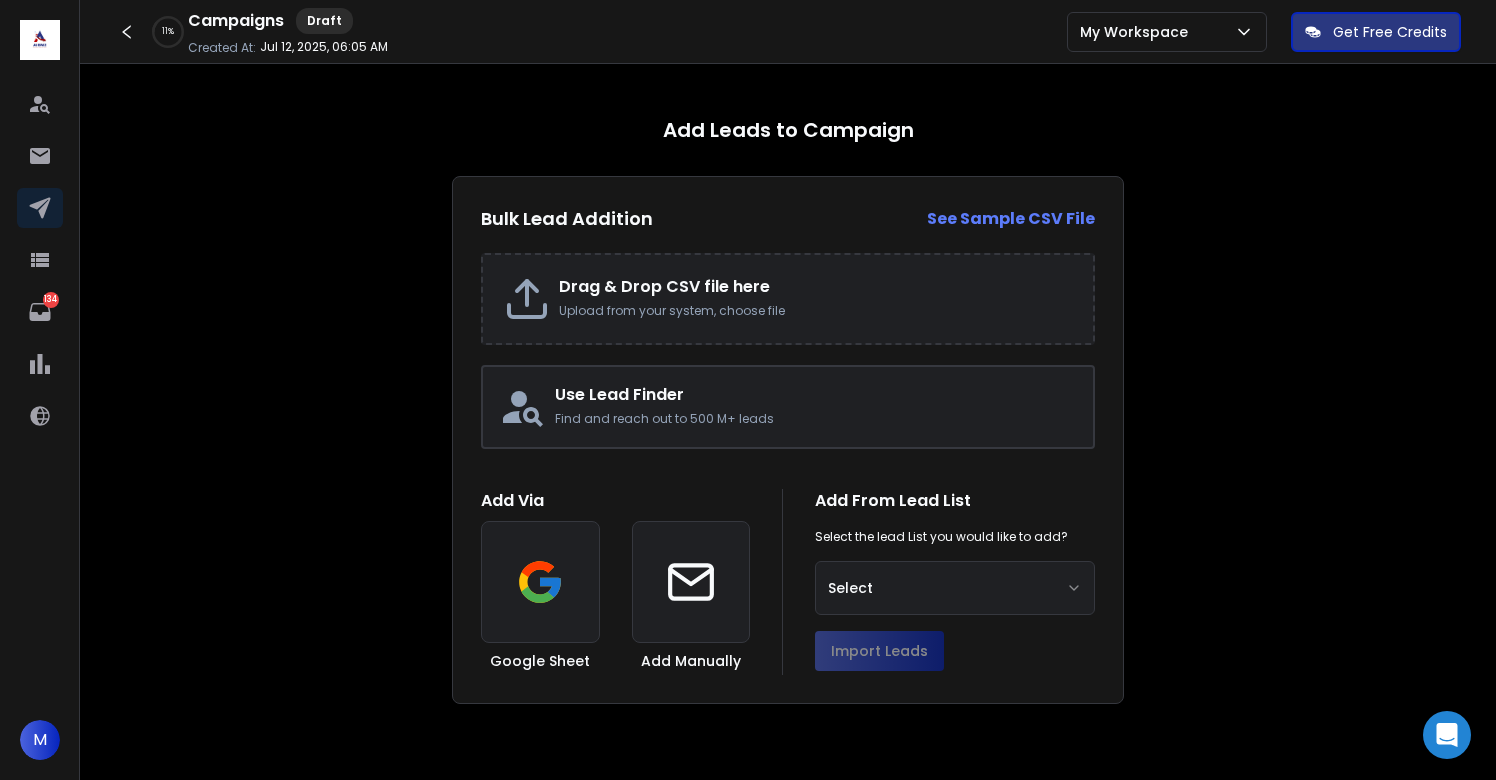 click on "Drag & Drop CSV file here Upload from your system, choose file" at bounding box center [816, 299] 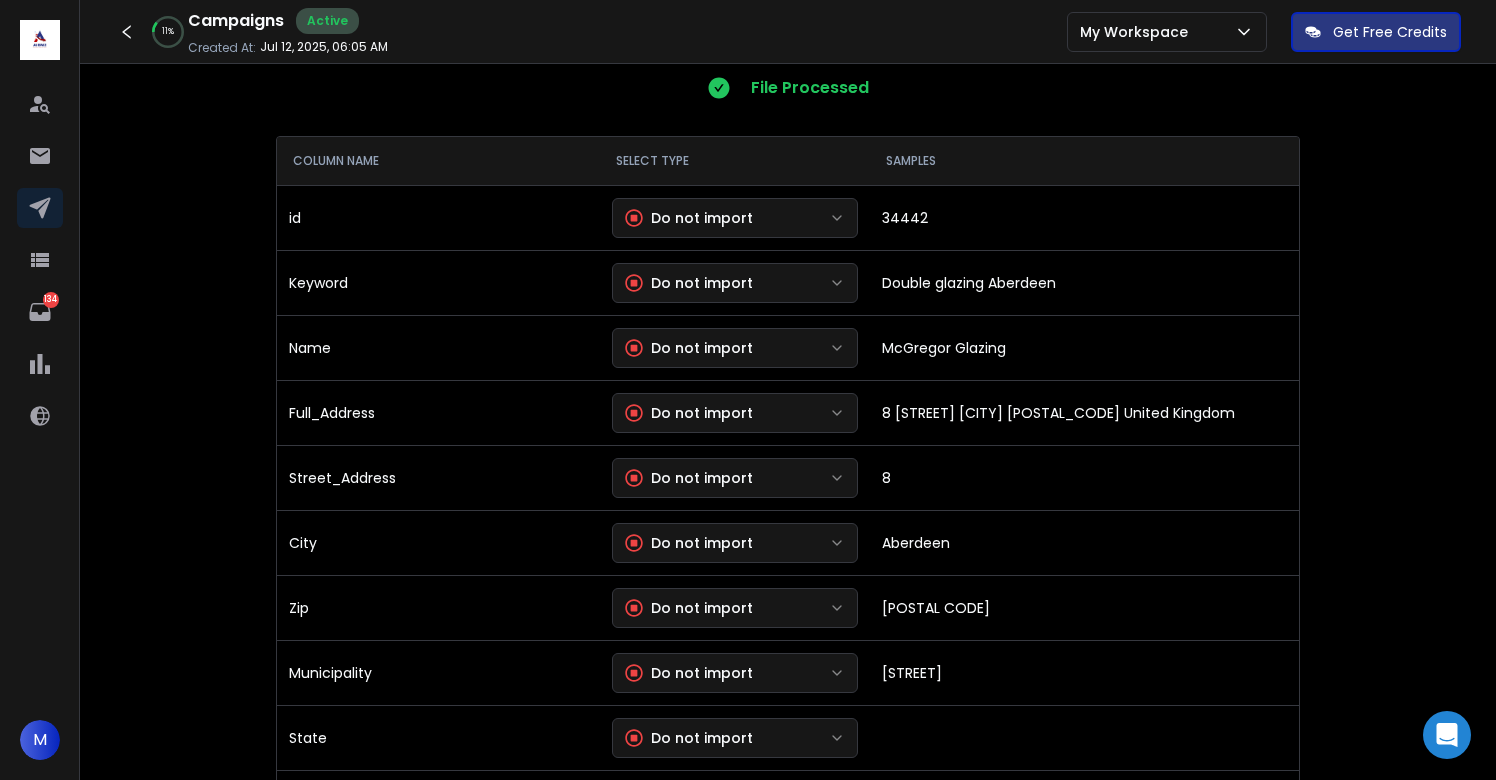 scroll, scrollTop: 208, scrollLeft: 0, axis: vertical 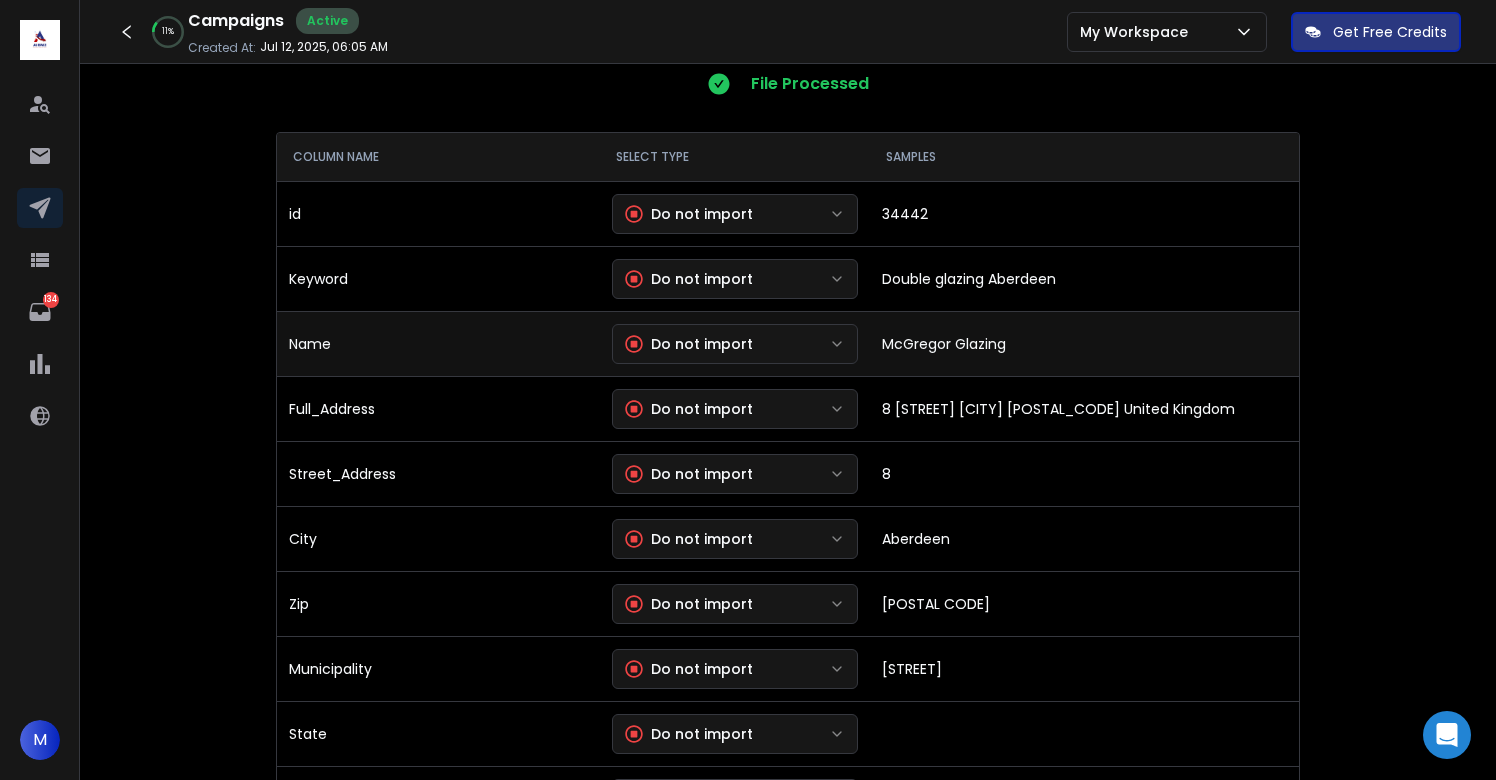 click on "Do not import" at bounding box center (735, 344) 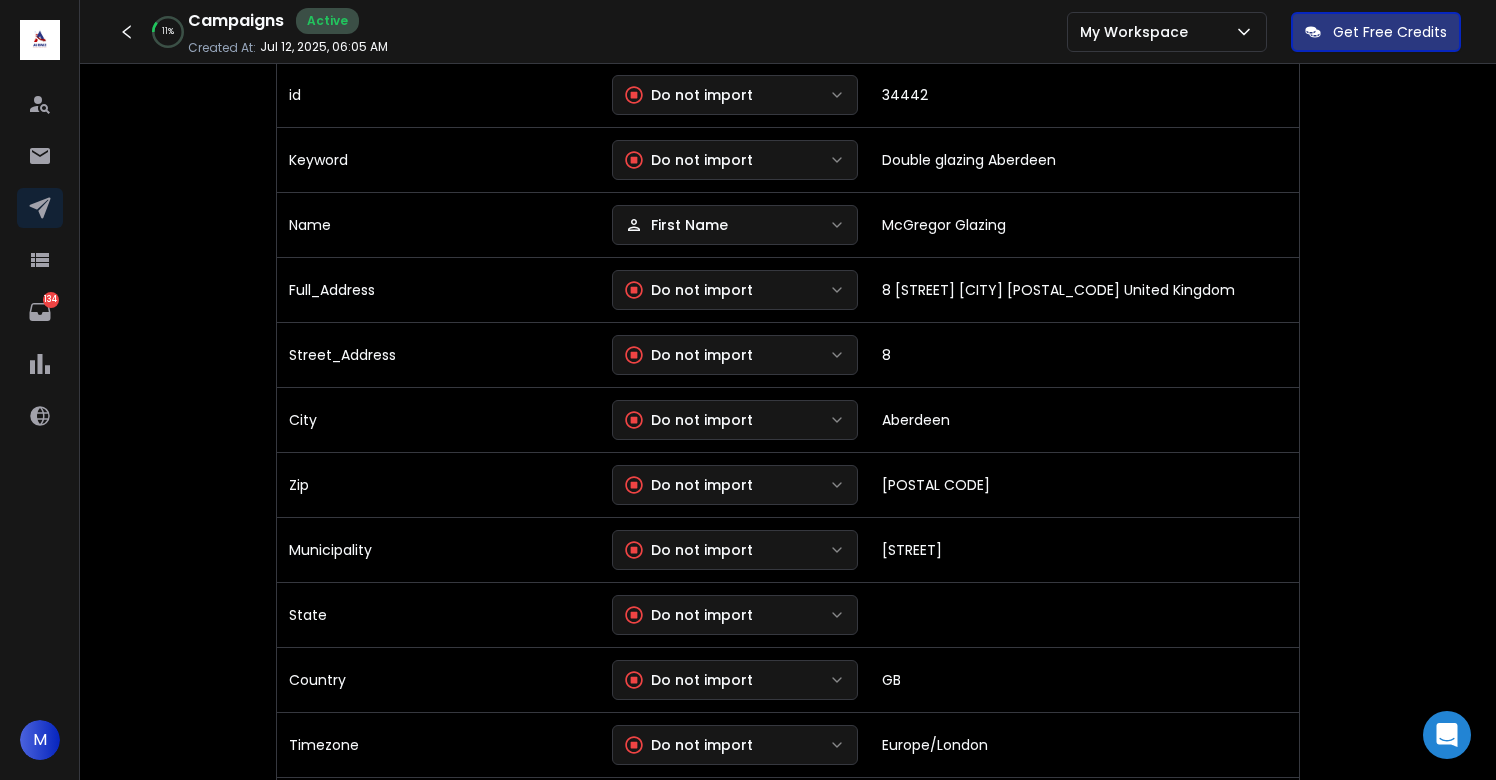 scroll, scrollTop: 331, scrollLeft: 0, axis: vertical 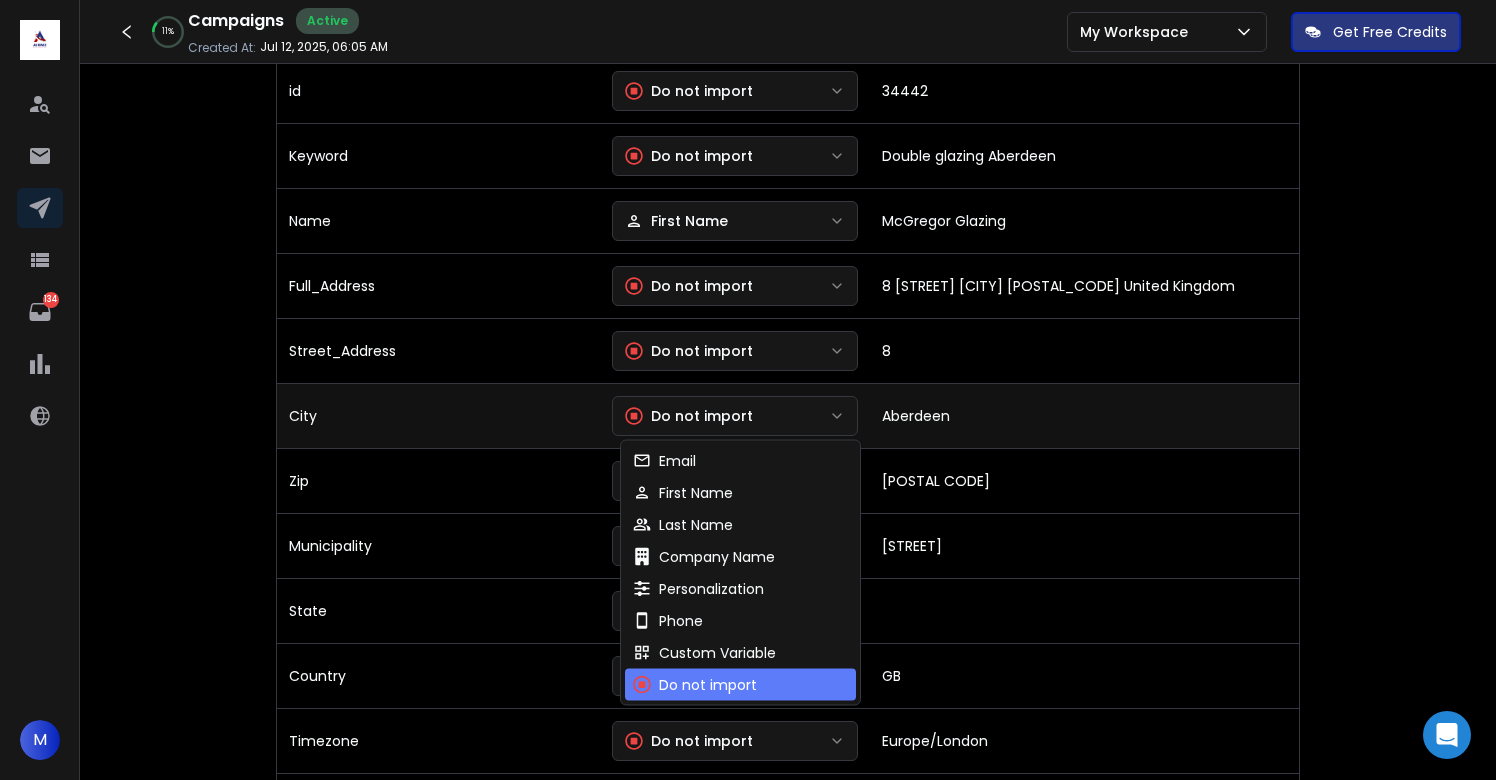 click on "Do not import" at bounding box center (689, 416) 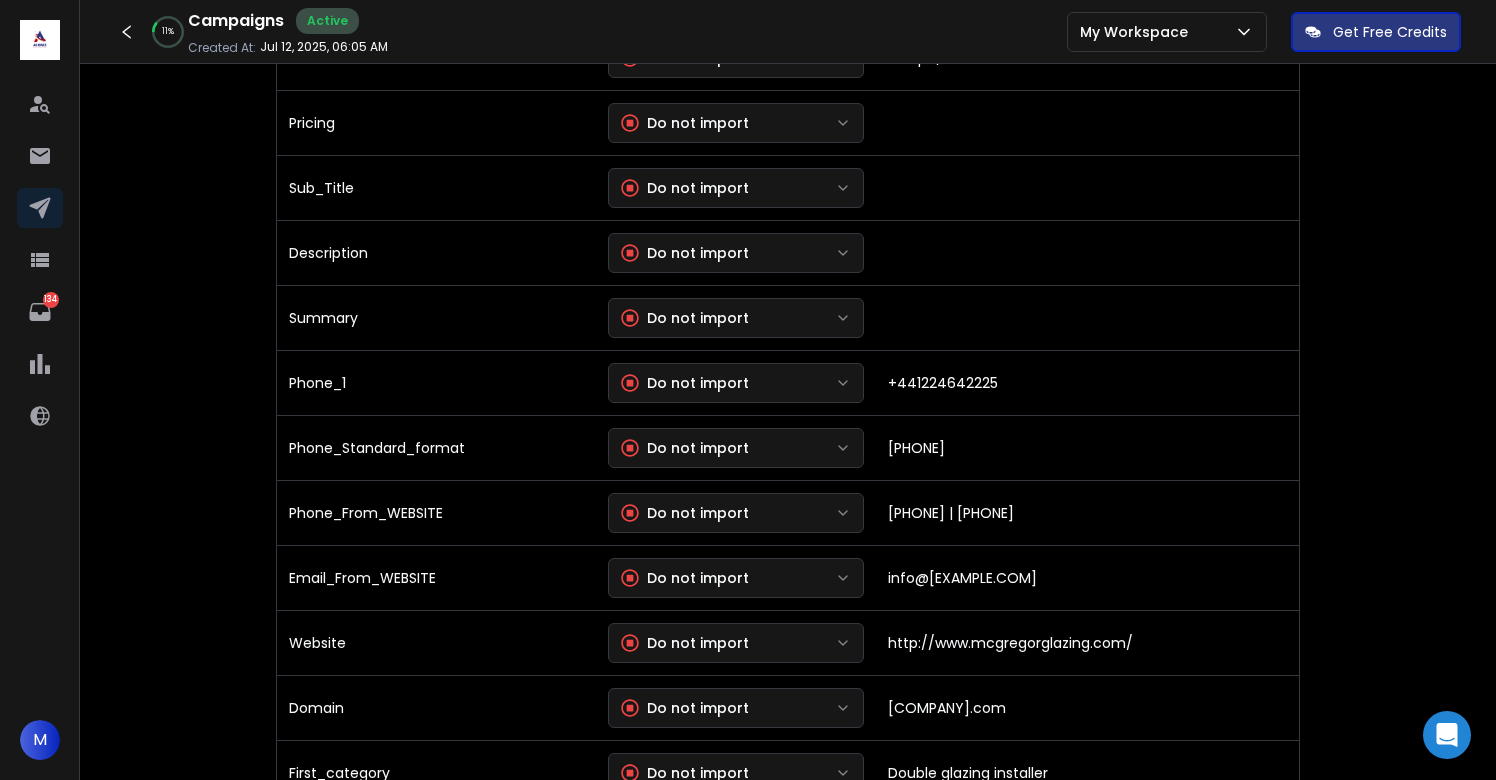 scroll, scrollTop: 1015, scrollLeft: 0, axis: vertical 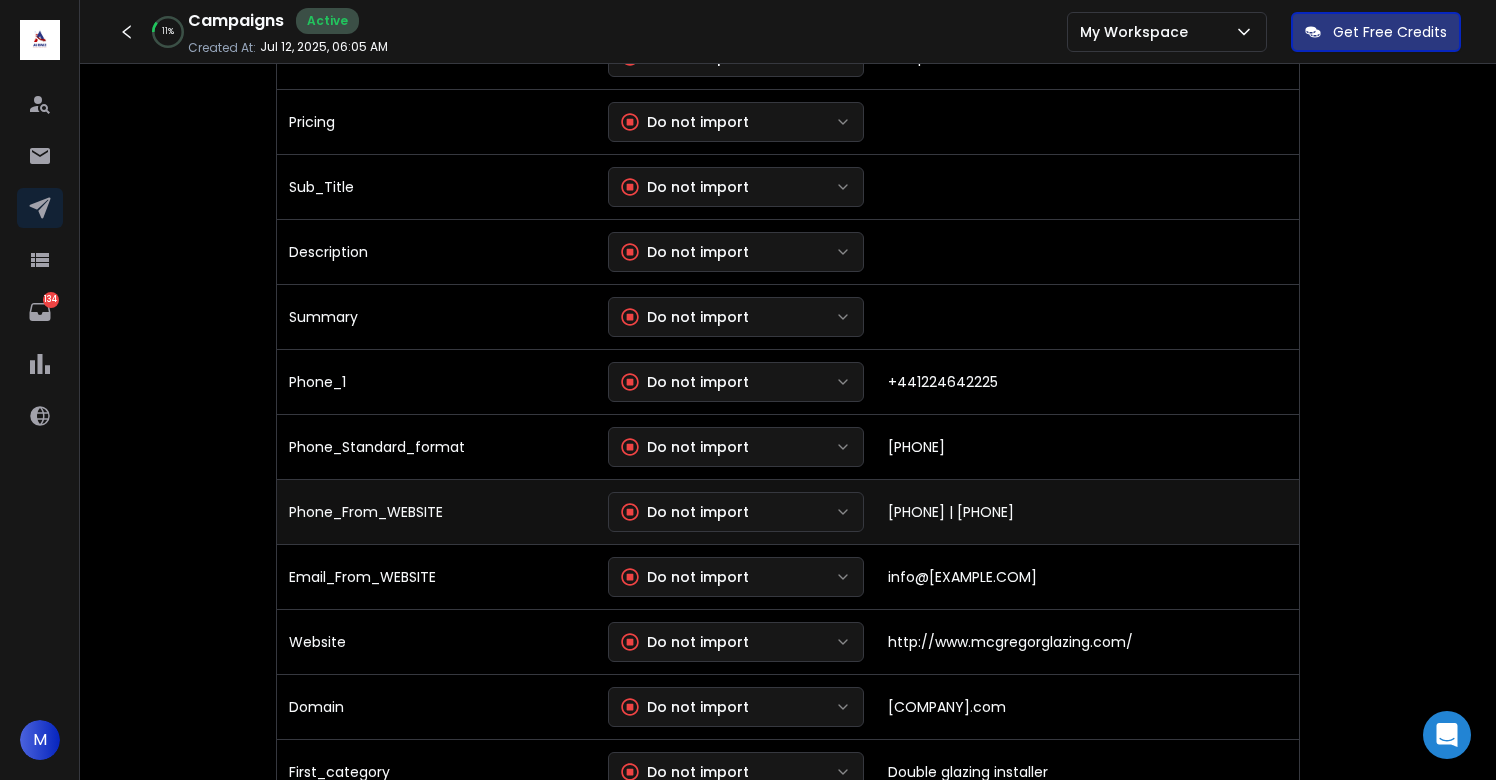 click on "Do not import" at bounding box center (685, 512) 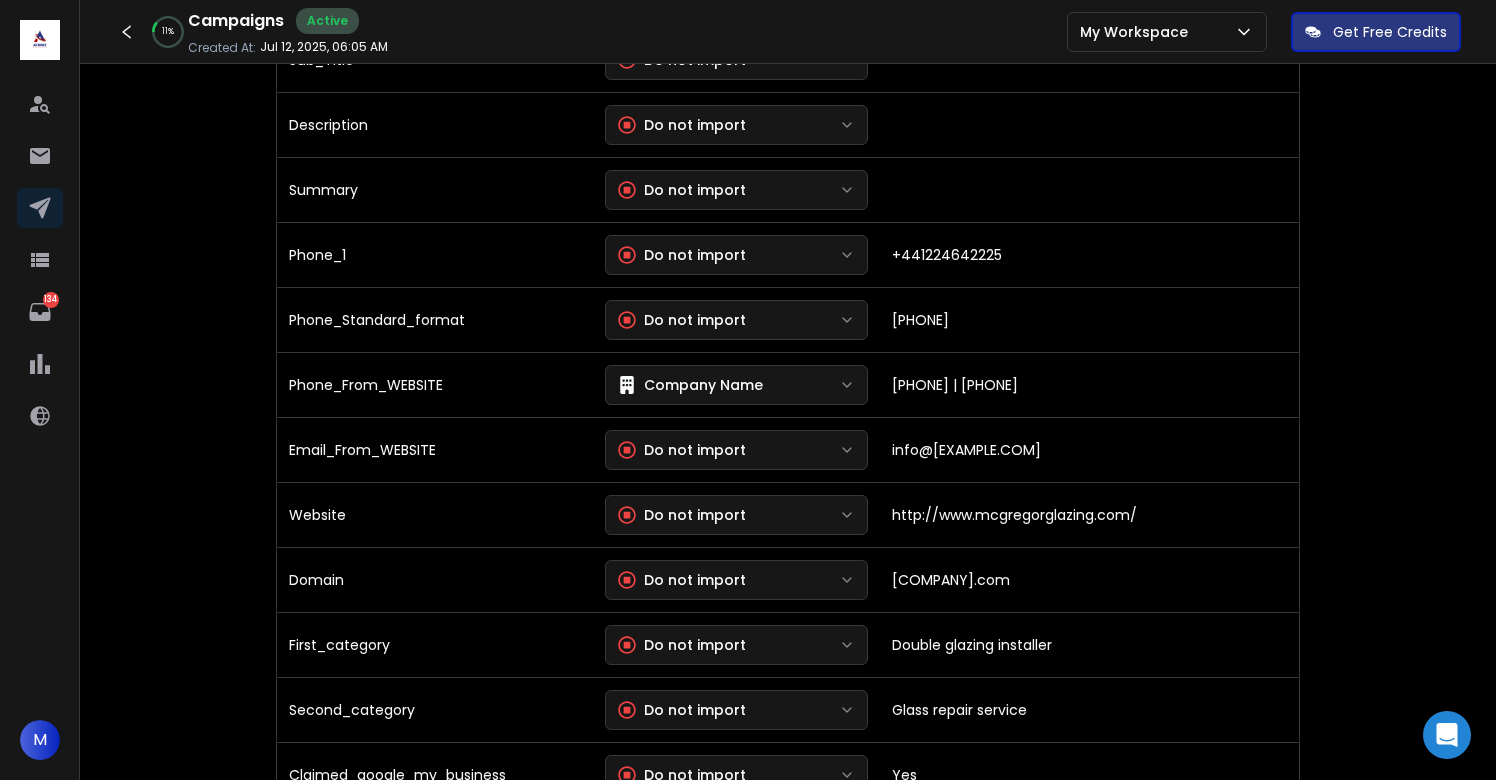 scroll, scrollTop: 1157, scrollLeft: 0, axis: vertical 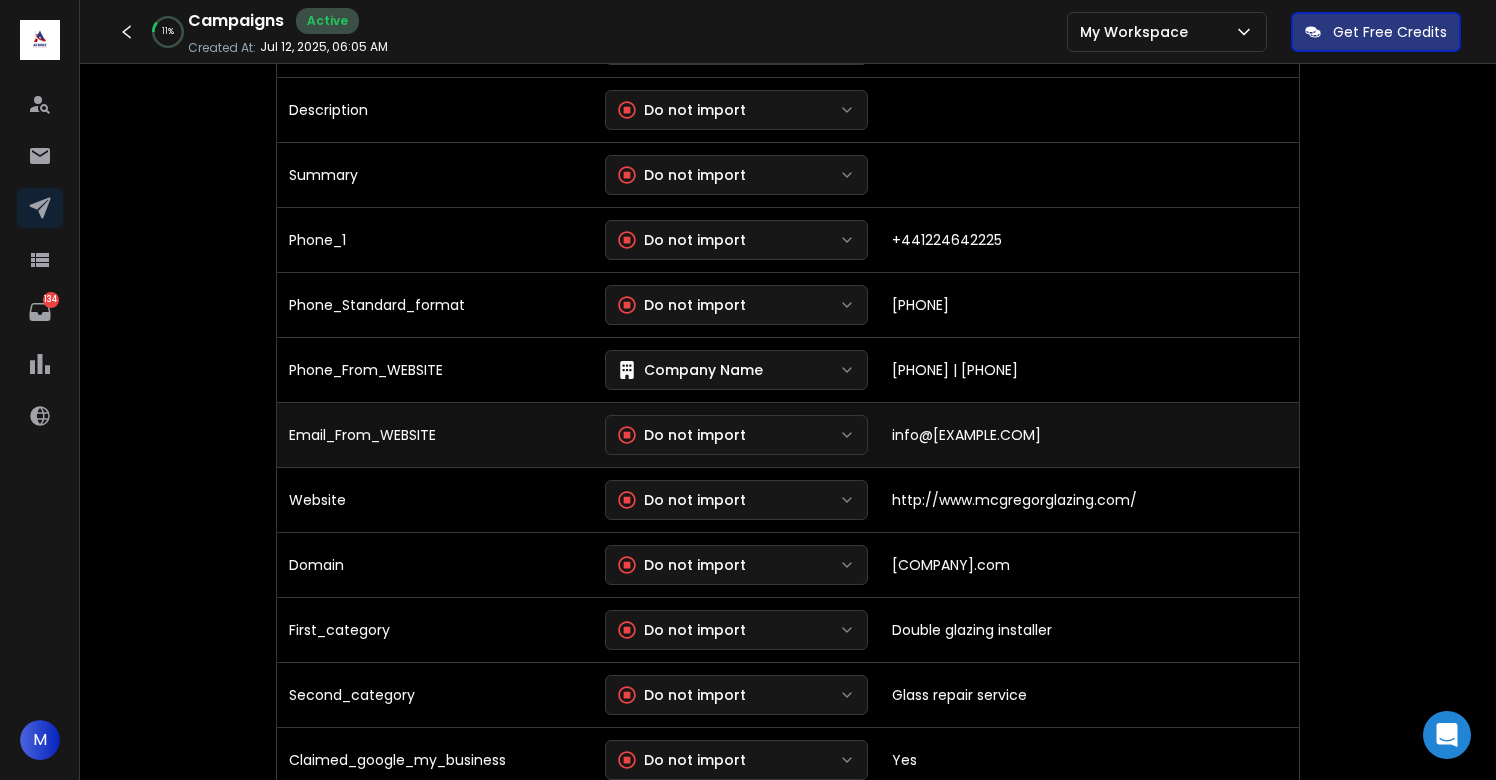 click on "Do not import" at bounding box center [736, 435] 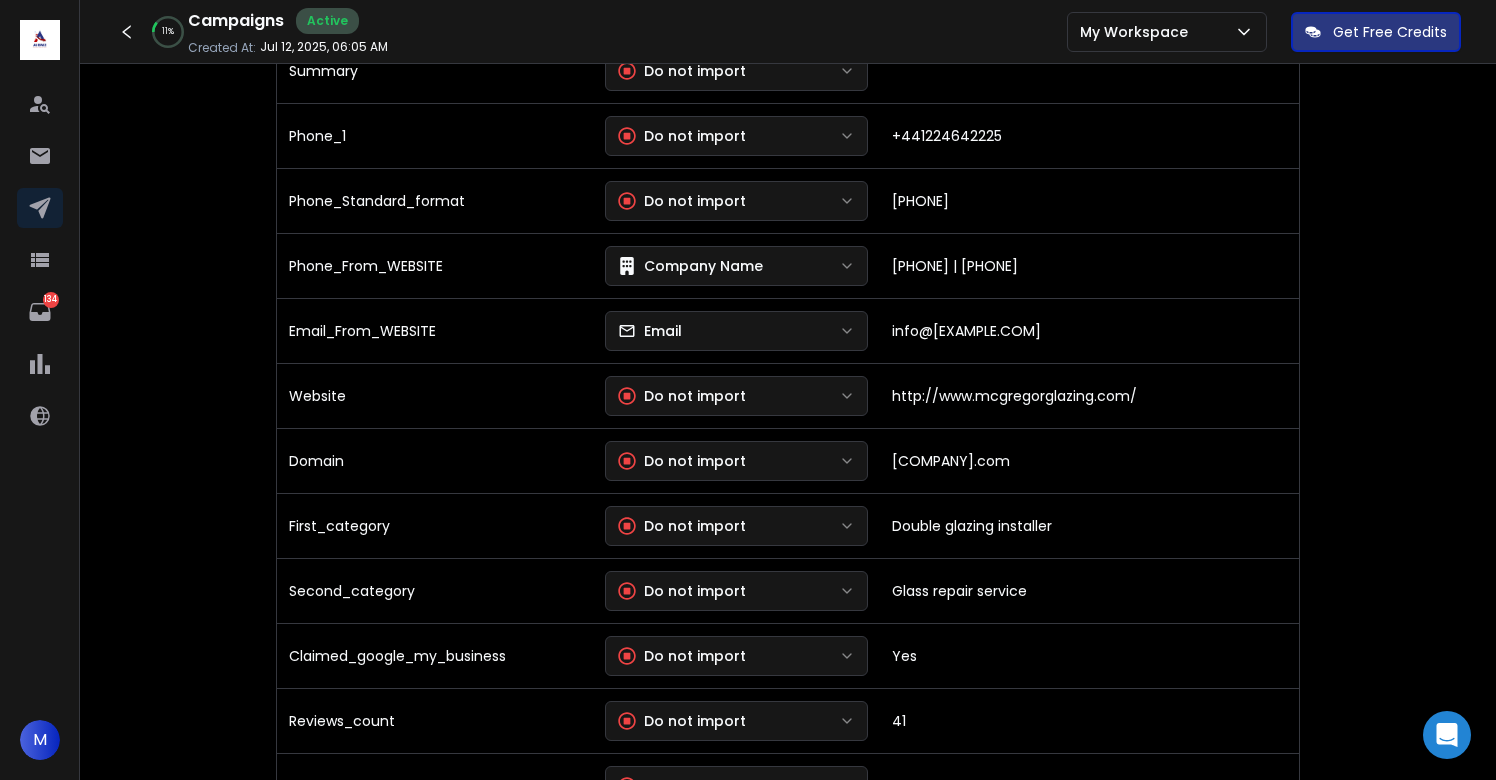 scroll, scrollTop: 1266, scrollLeft: 0, axis: vertical 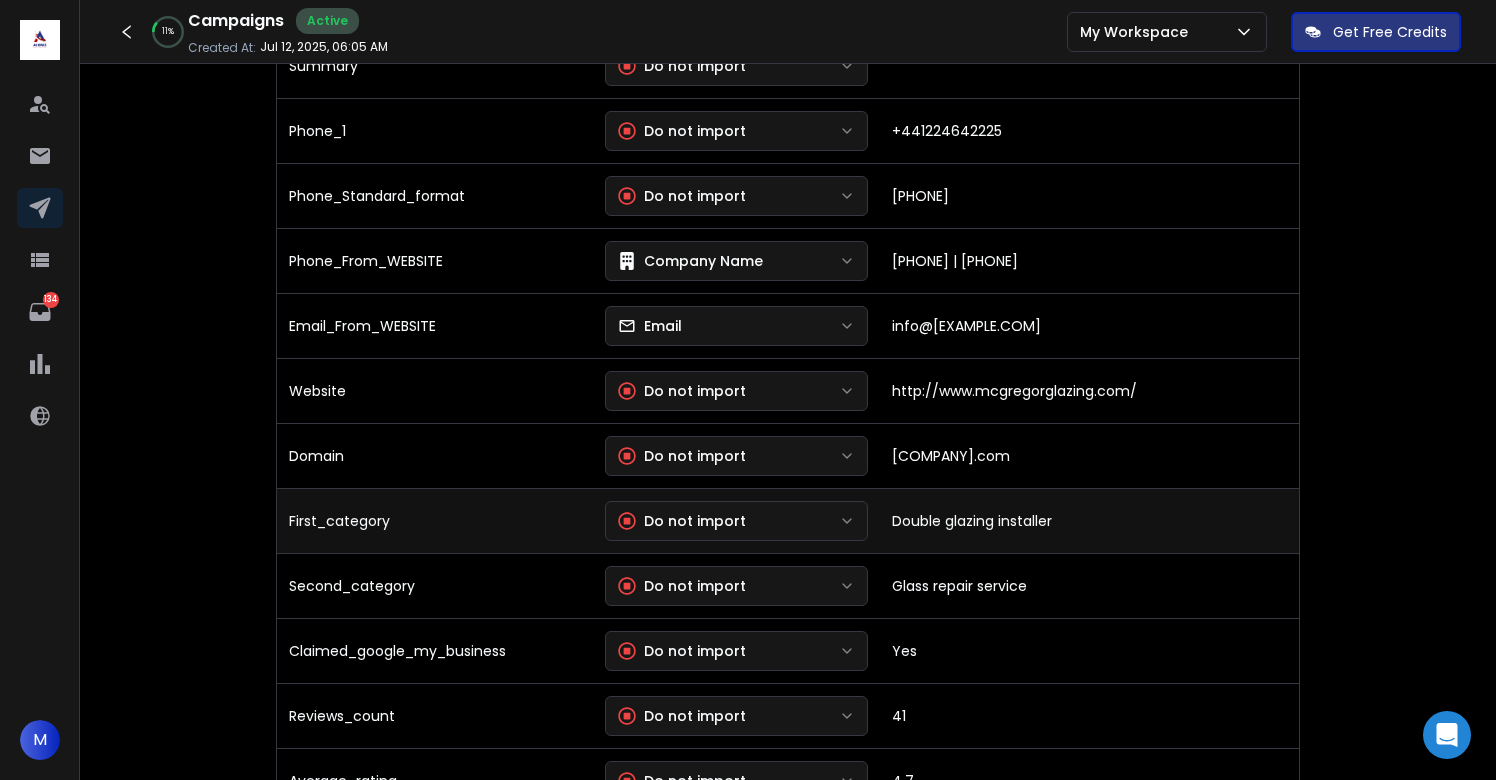 click on "Do not import" at bounding box center (682, 521) 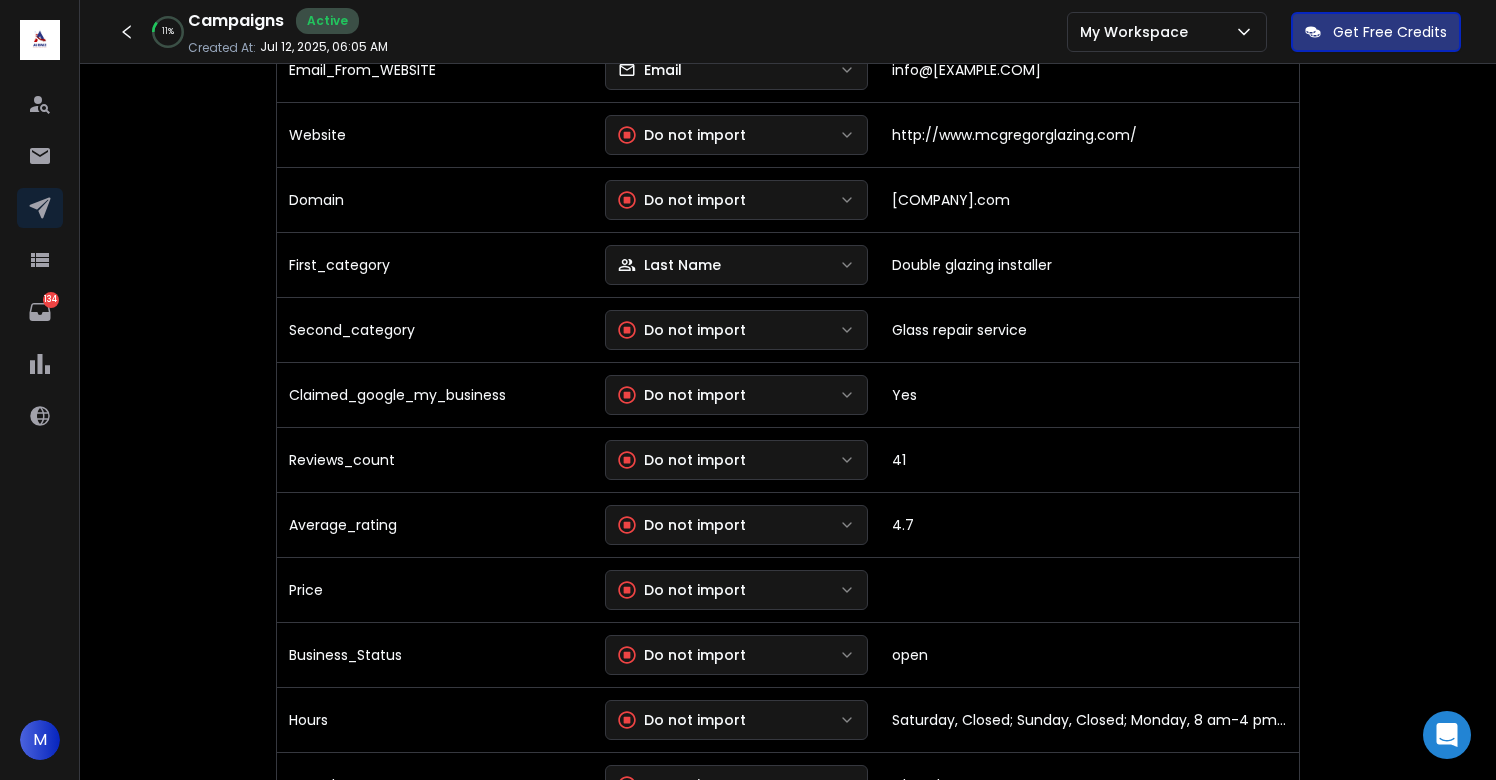 scroll, scrollTop: 1544, scrollLeft: 0, axis: vertical 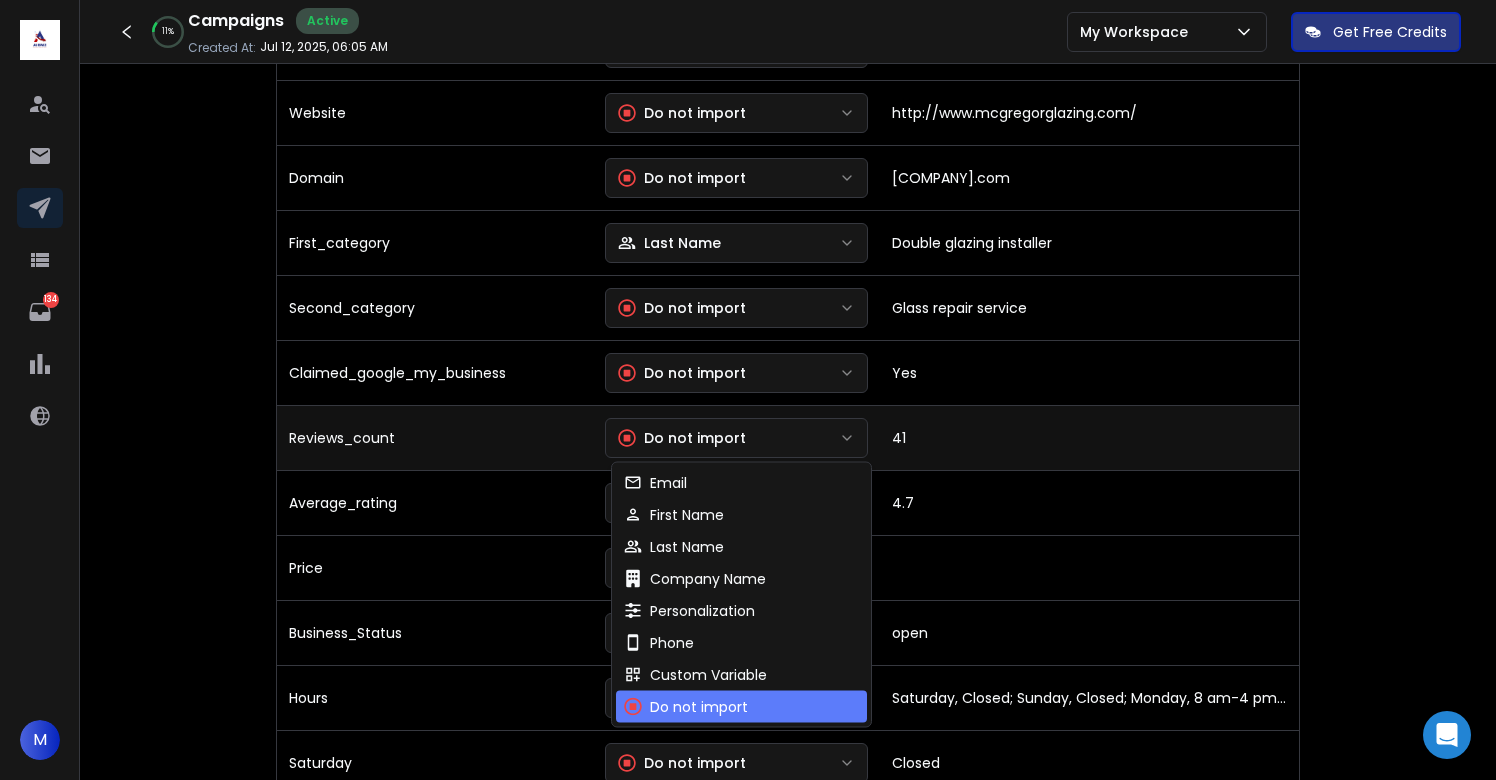 click on "Do not import" at bounding box center [682, 438] 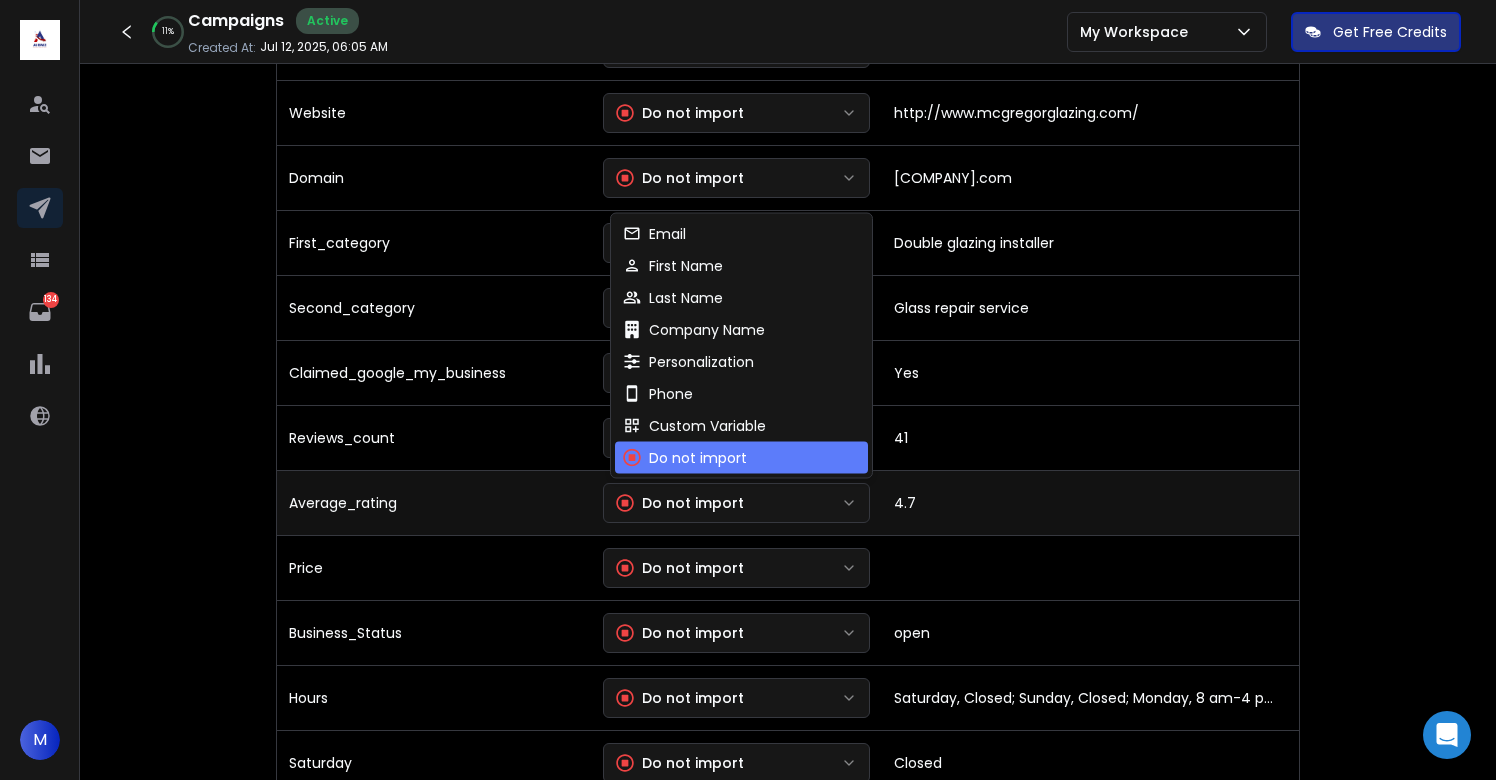 click on "Do not import" at bounding box center (680, 503) 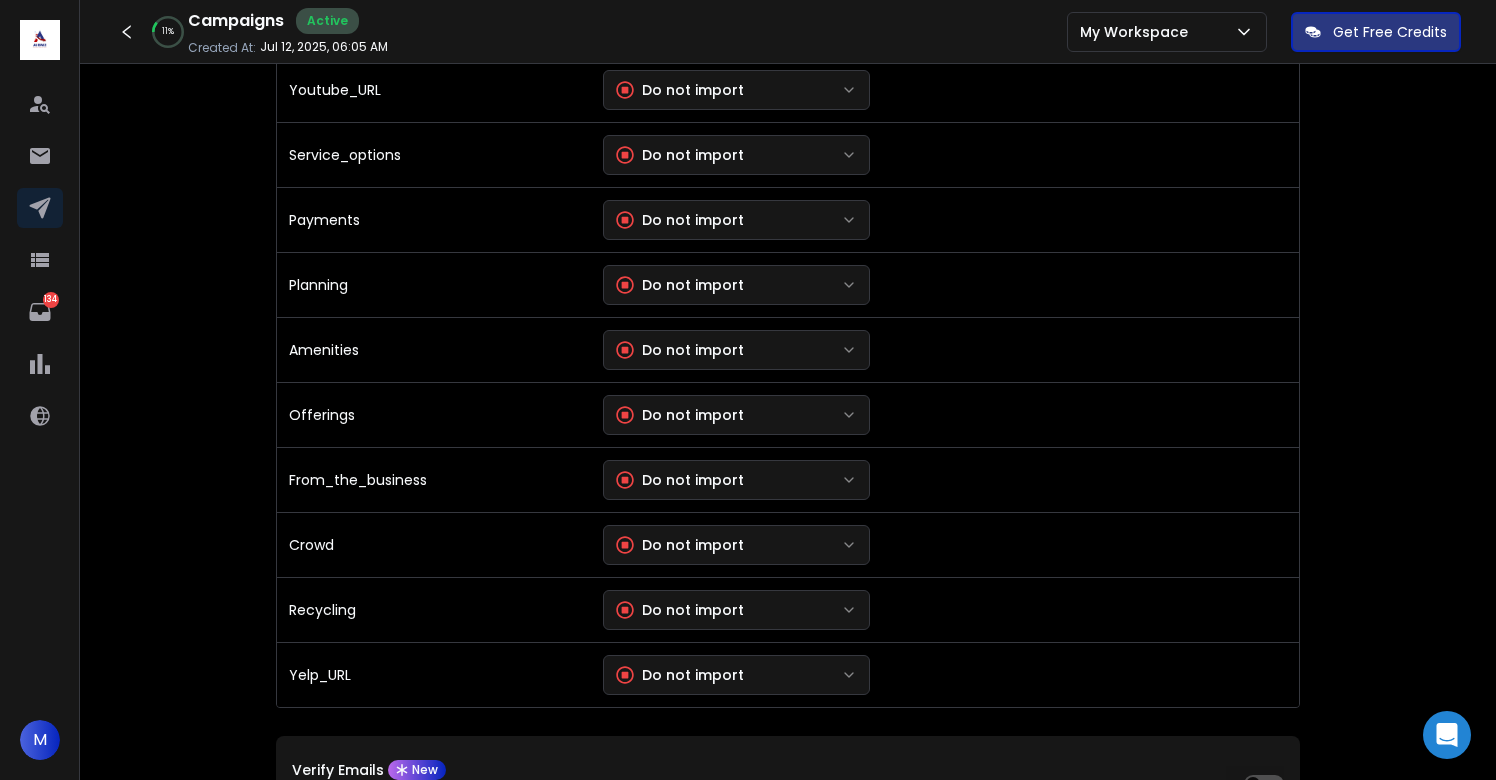 scroll, scrollTop: 4274, scrollLeft: 0, axis: vertical 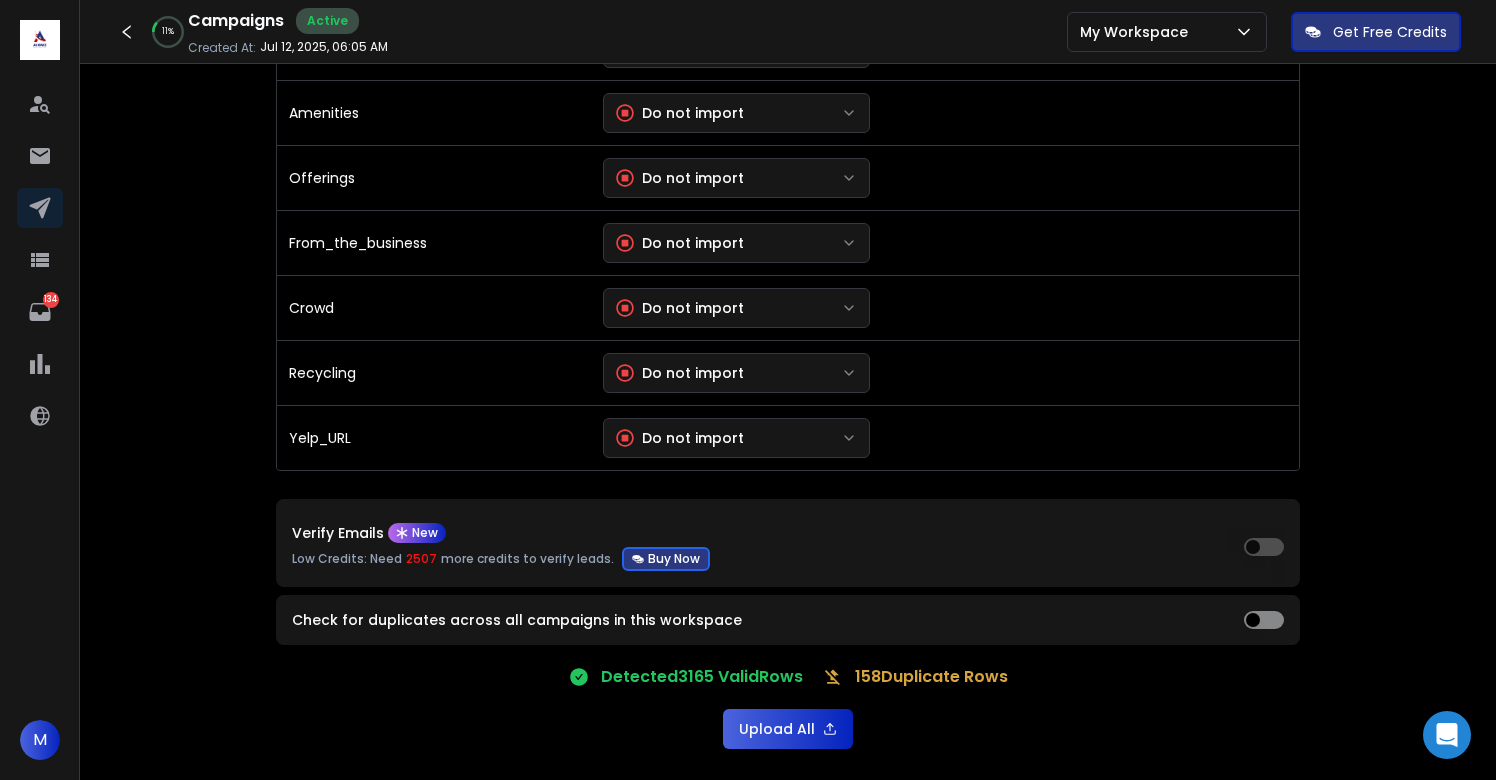 click on "Upload All" at bounding box center (788, 729) 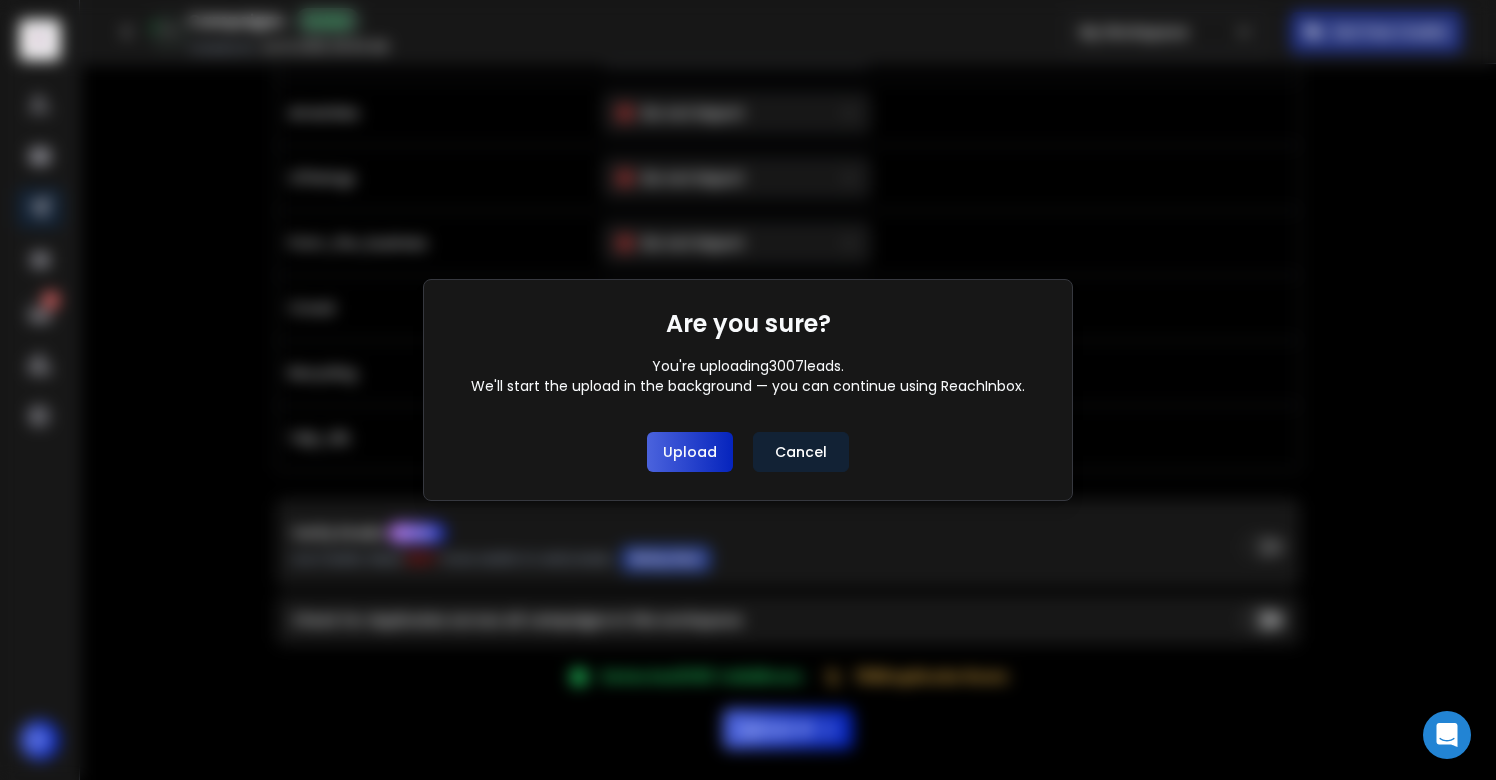 click on "Upload" at bounding box center [690, 452] 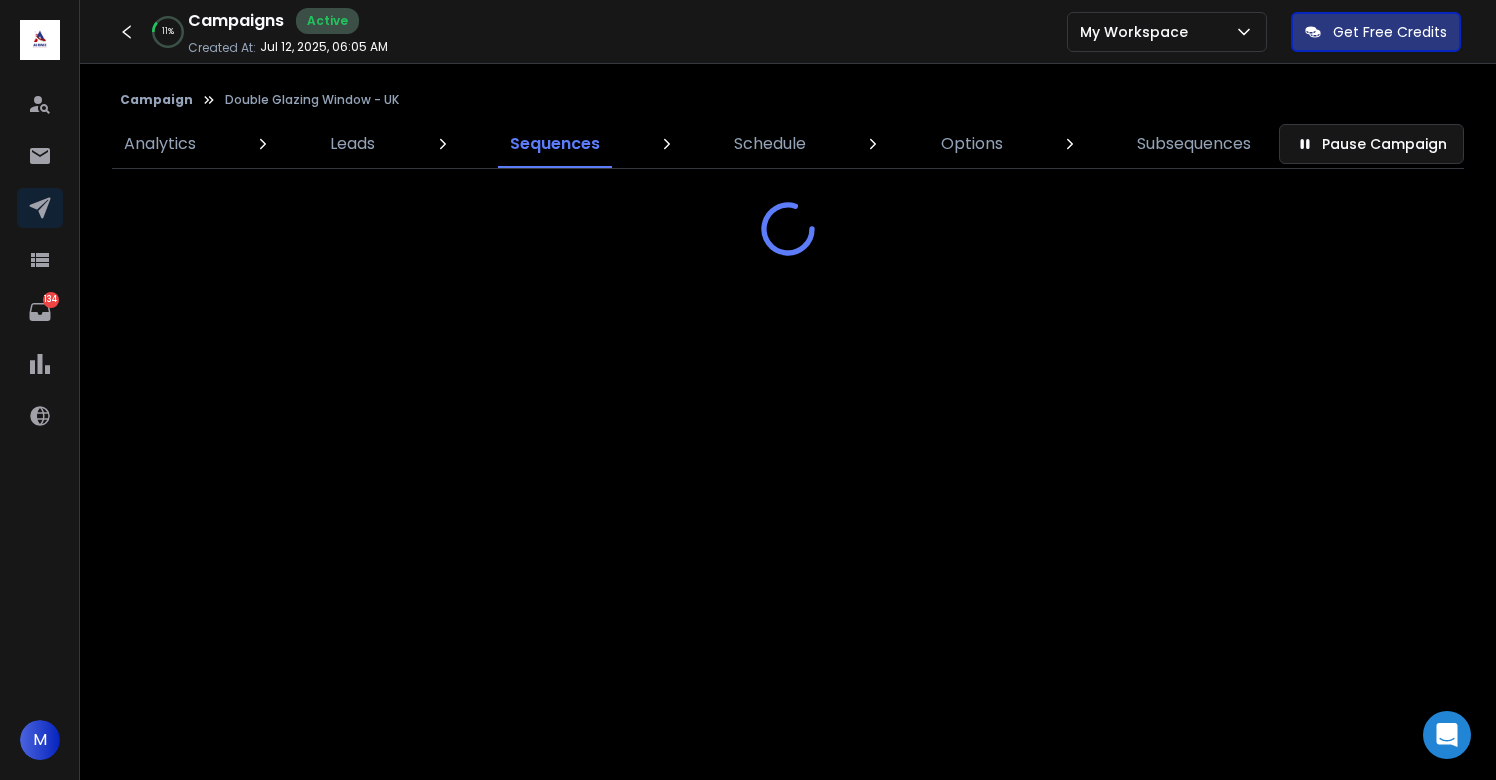 scroll, scrollTop: 0, scrollLeft: 0, axis: both 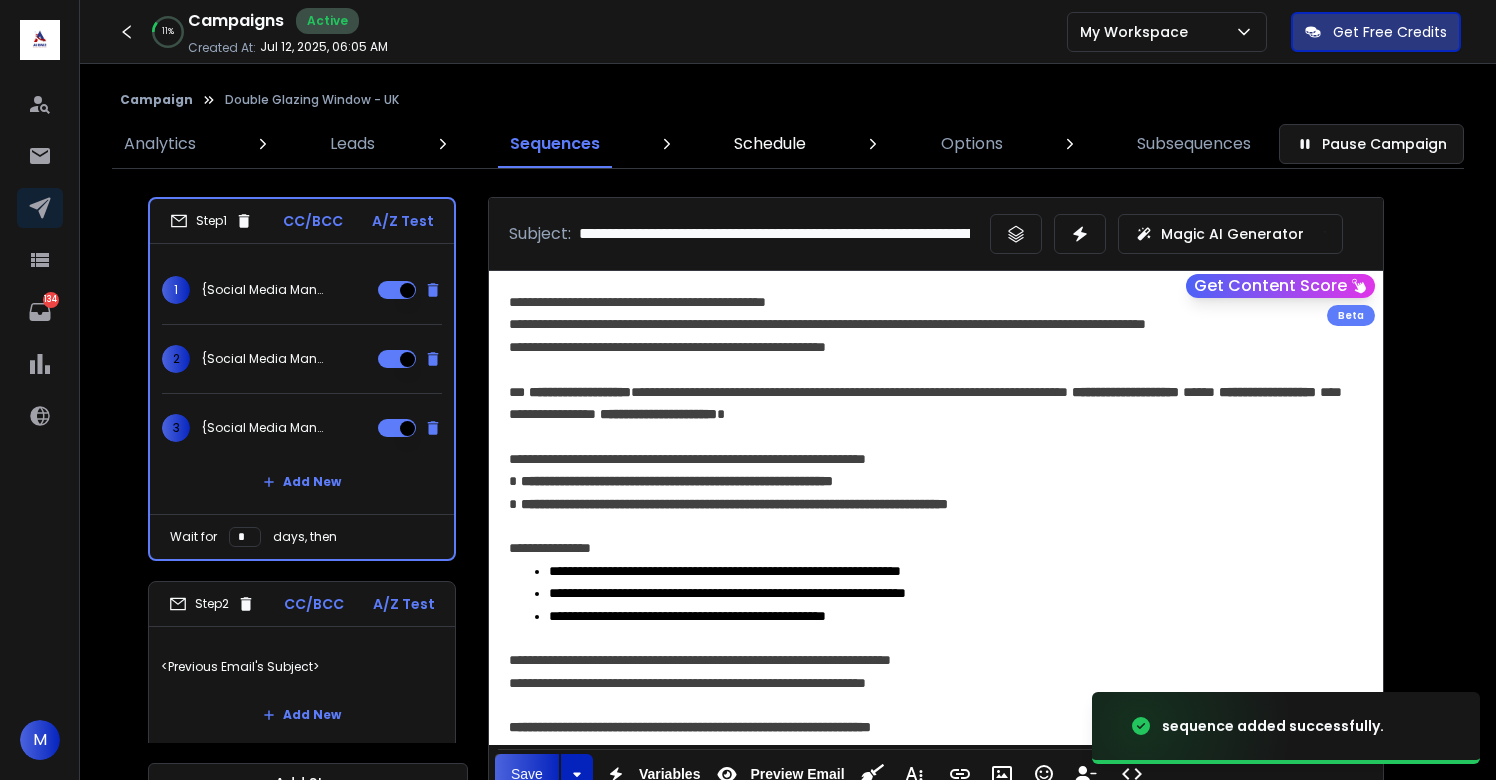 click on "Schedule" at bounding box center (770, 144) 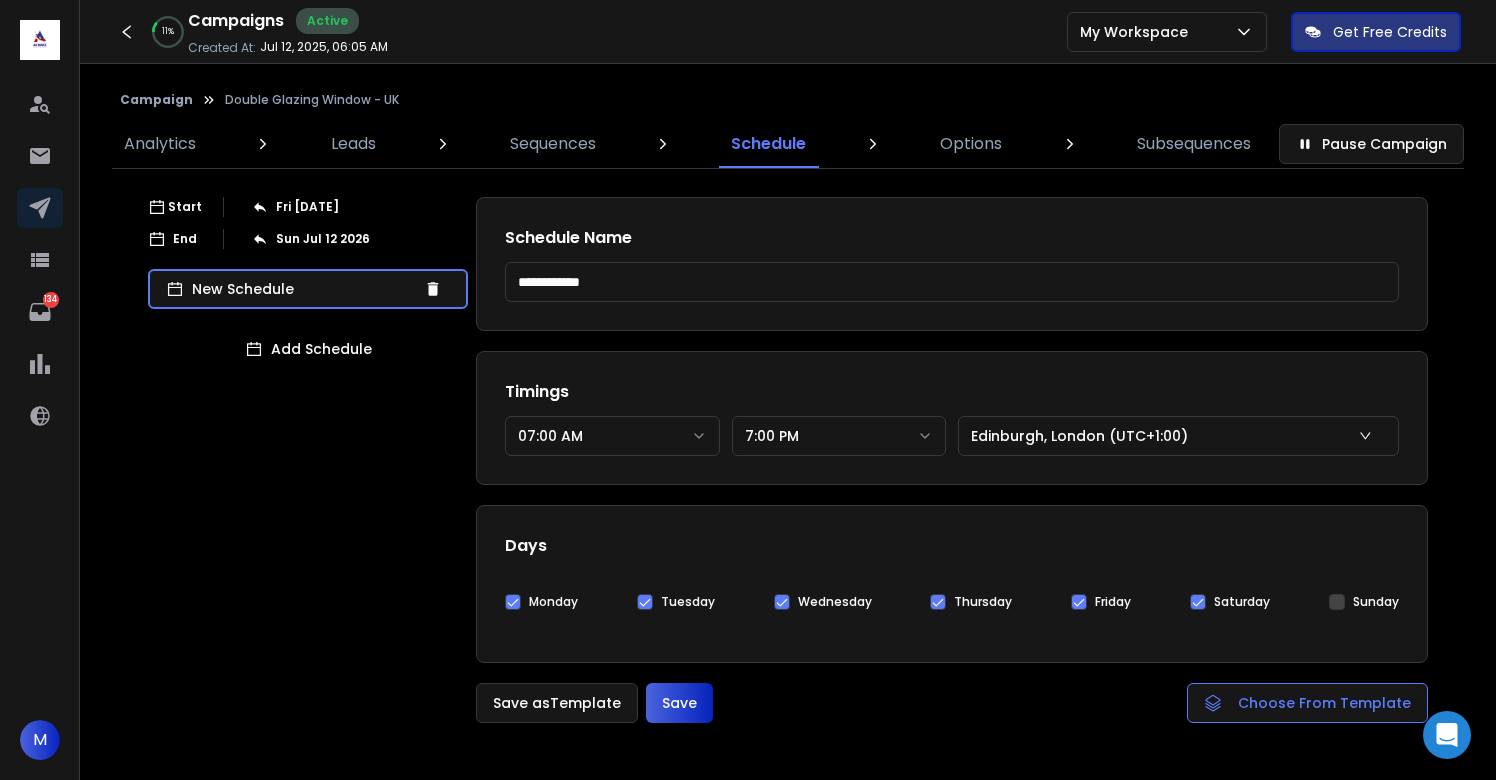 click on "Save" at bounding box center [679, 703] 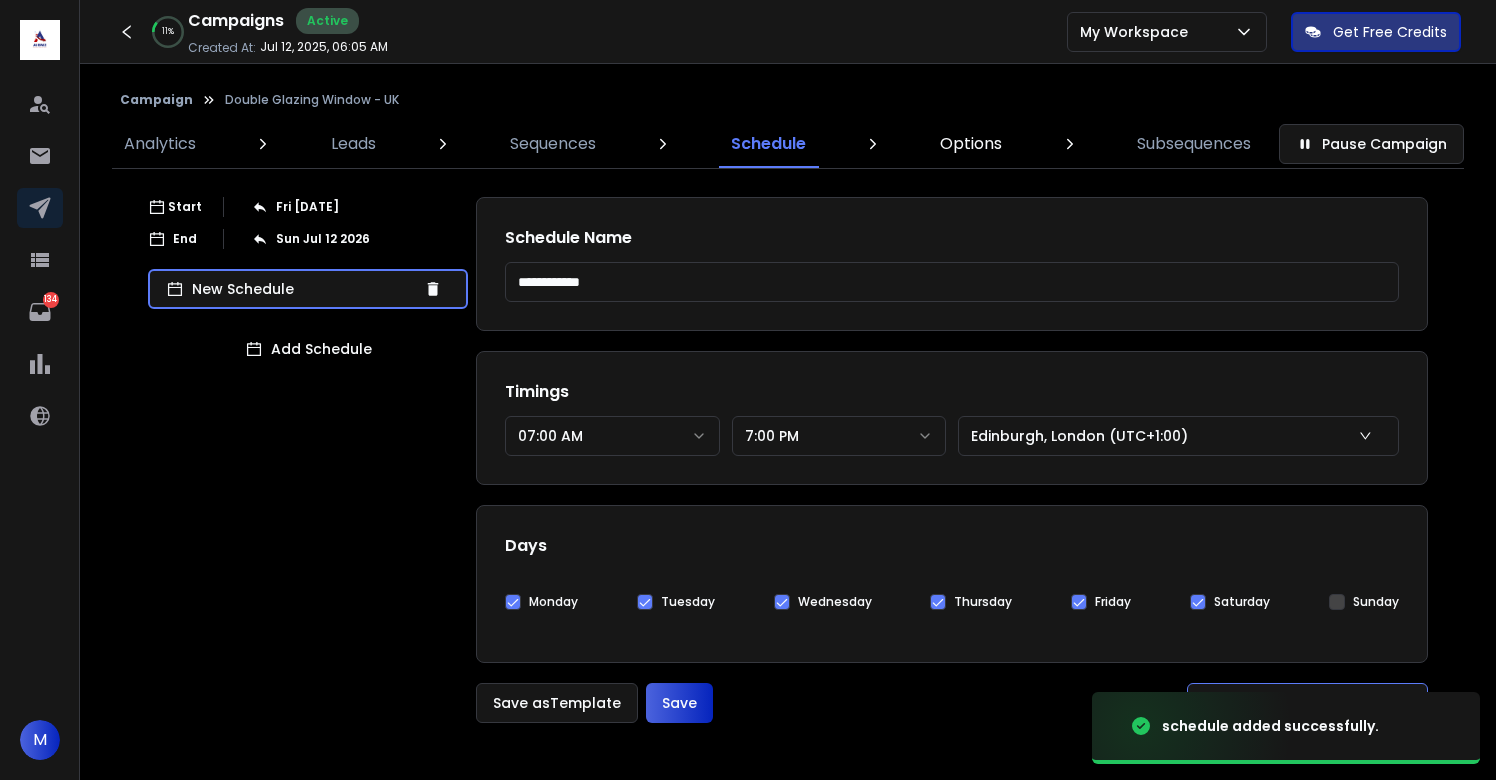 click on "Options" at bounding box center [971, 144] 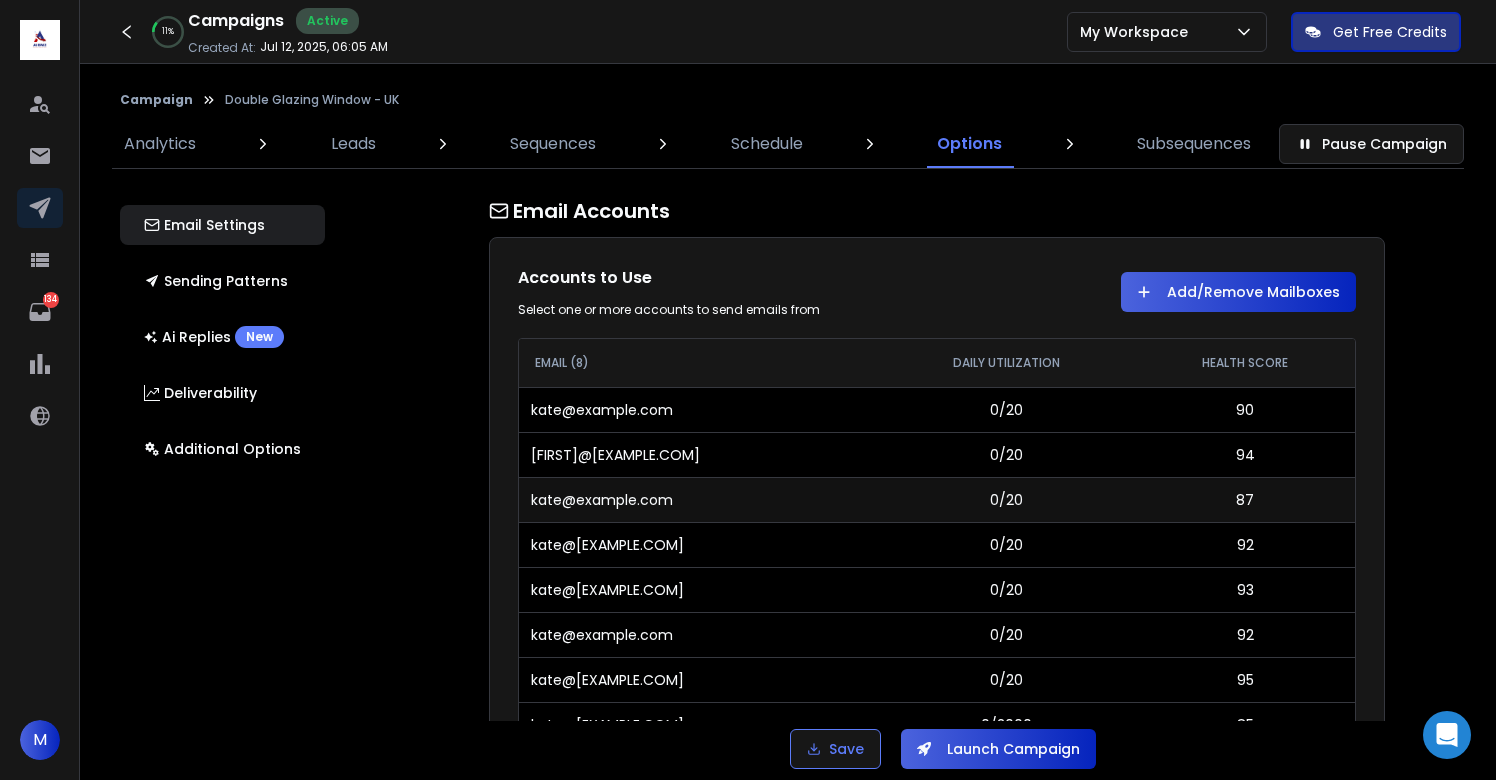 scroll, scrollTop: 9, scrollLeft: 0, axis: vertical 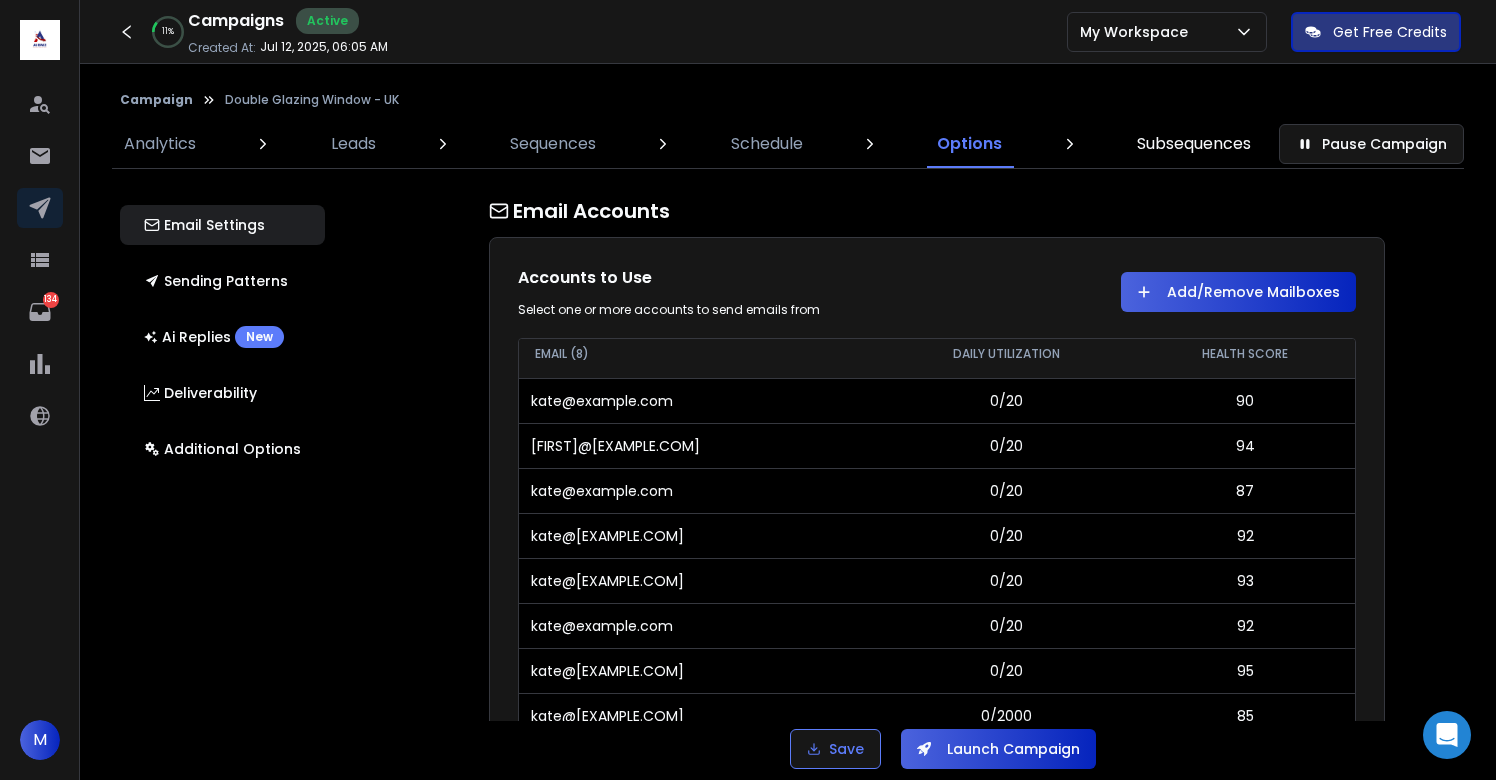 click on "Subsequences" at bounding box center [1194, 144] 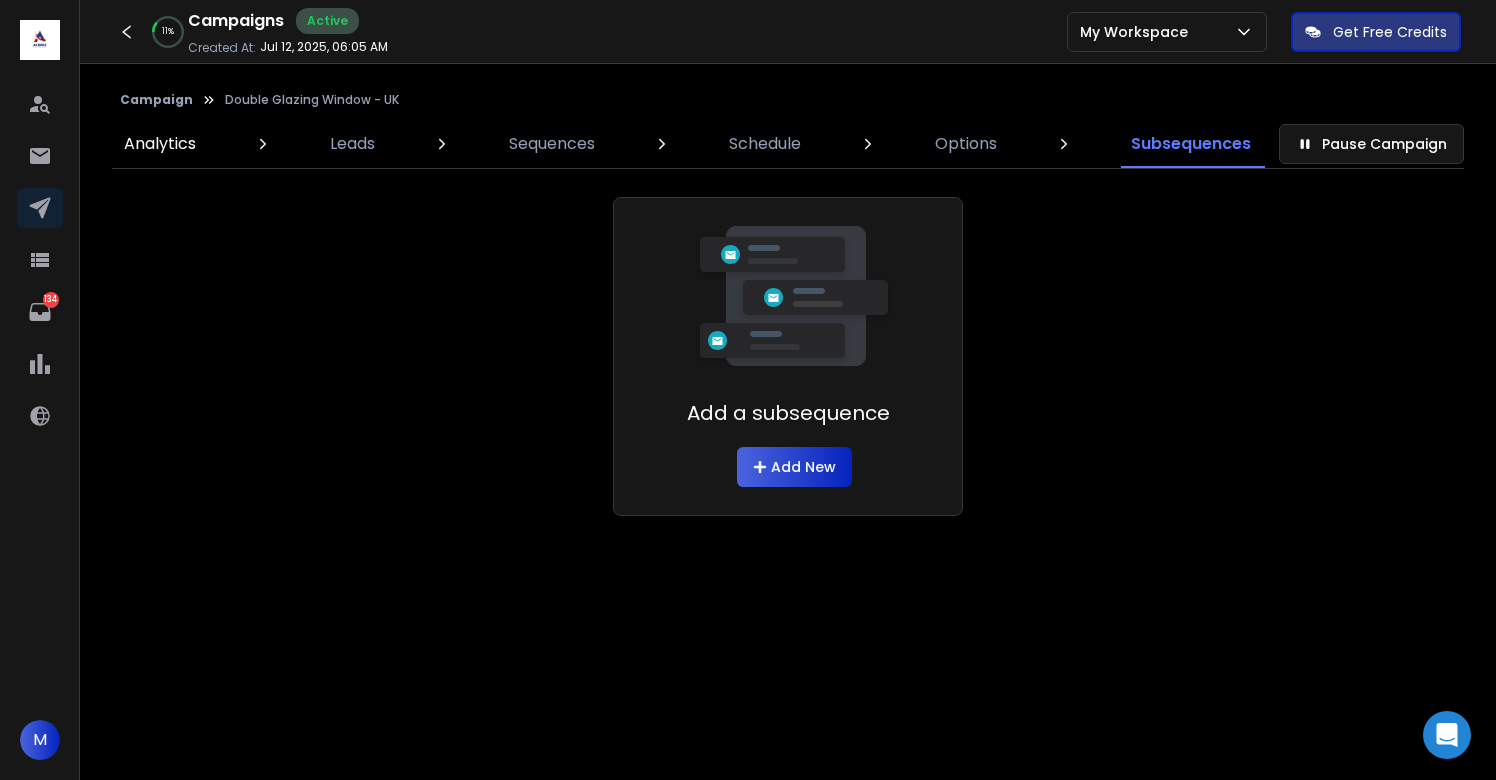 click on "Analytics" at bounding box center [160, 144] 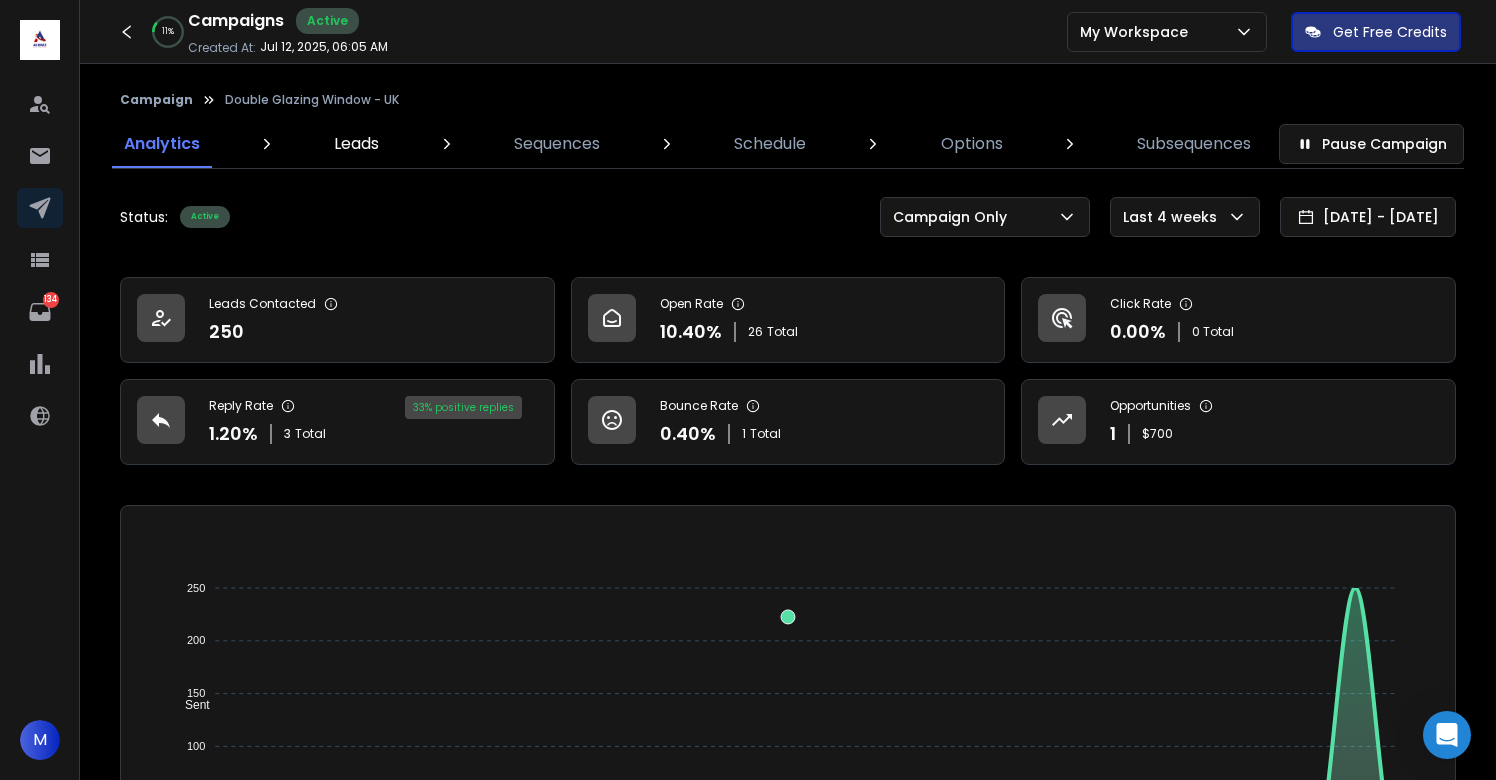 click on "Leads" at bounding box center [356, 144] 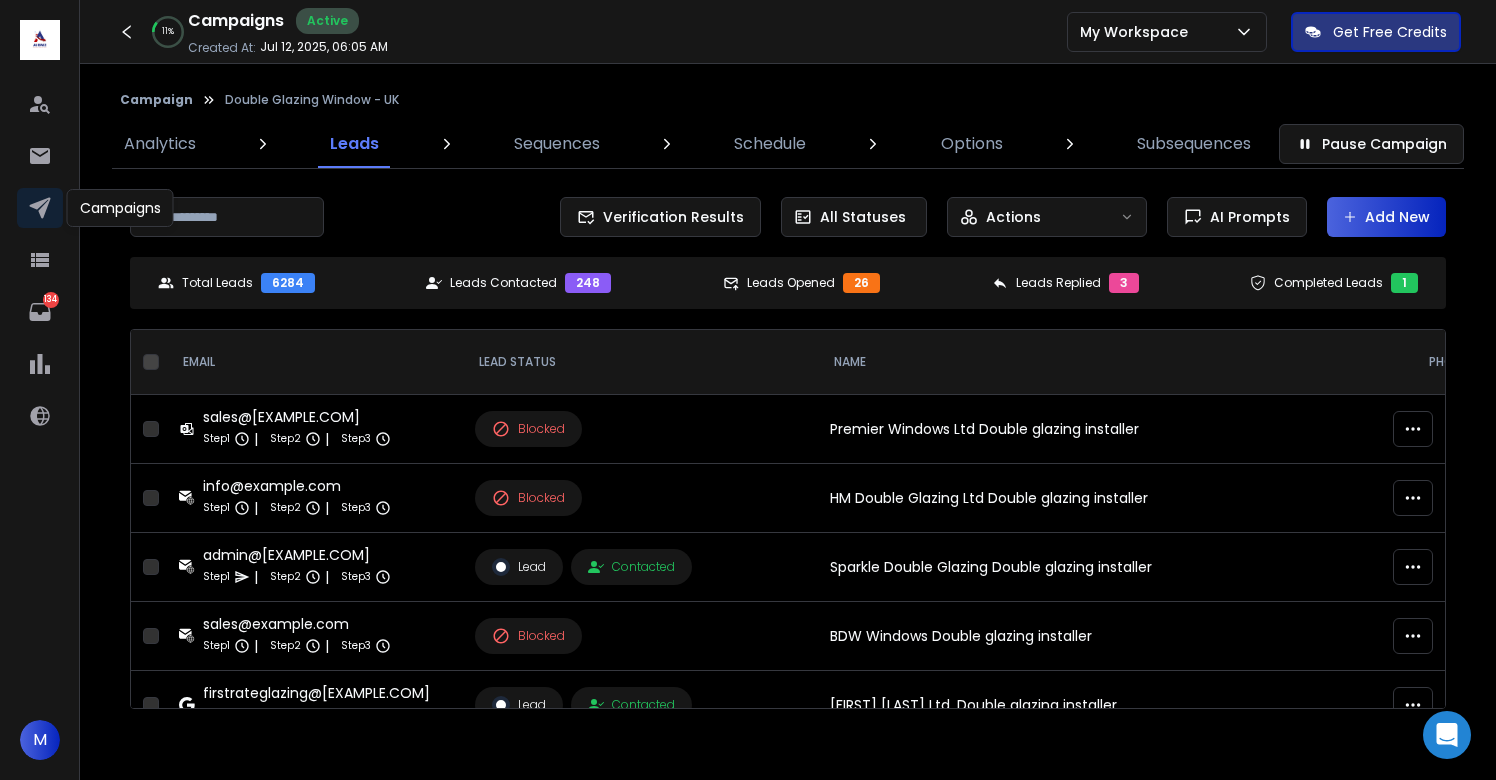click 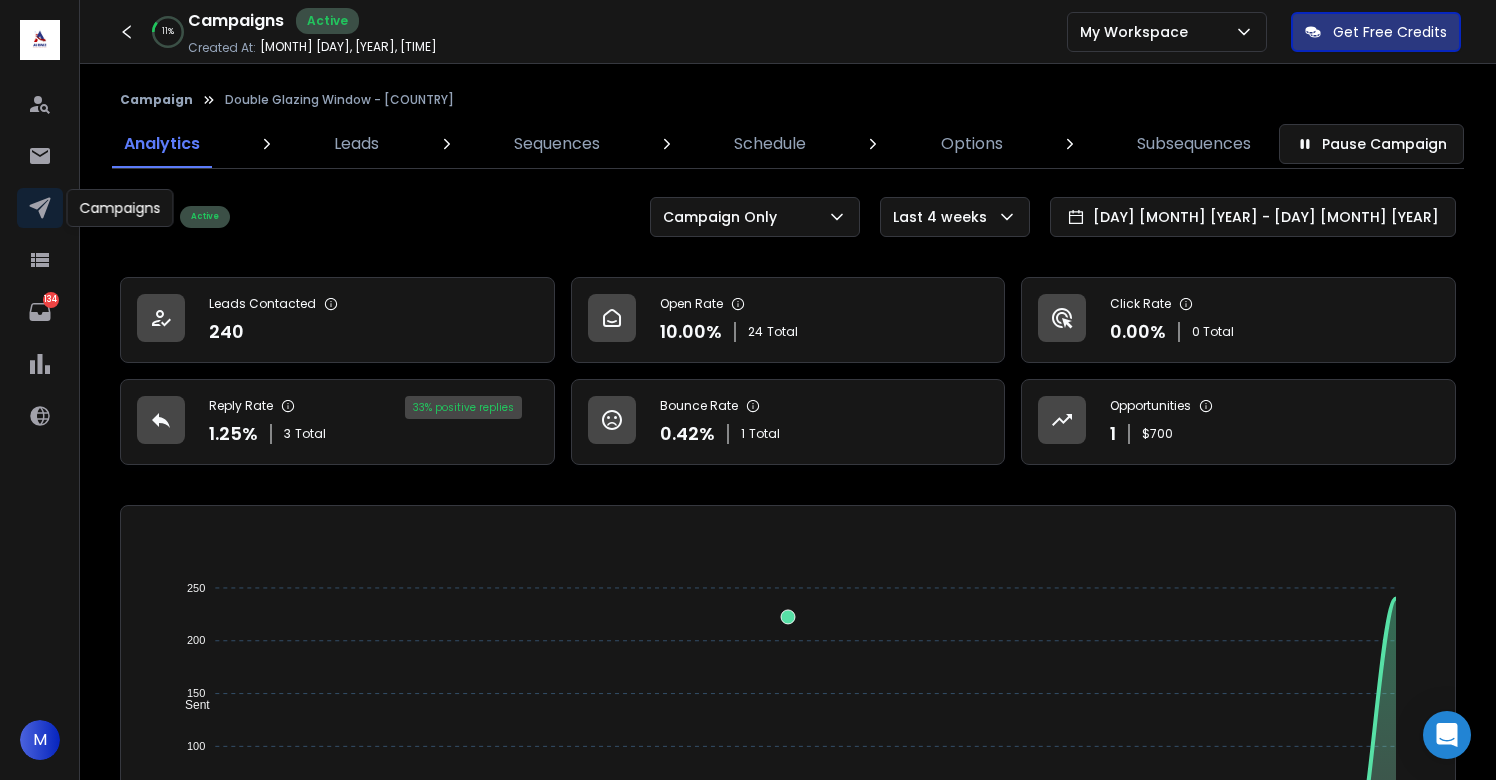 scroll, scrollTop: 0, scrollLeft: 0, axis: both 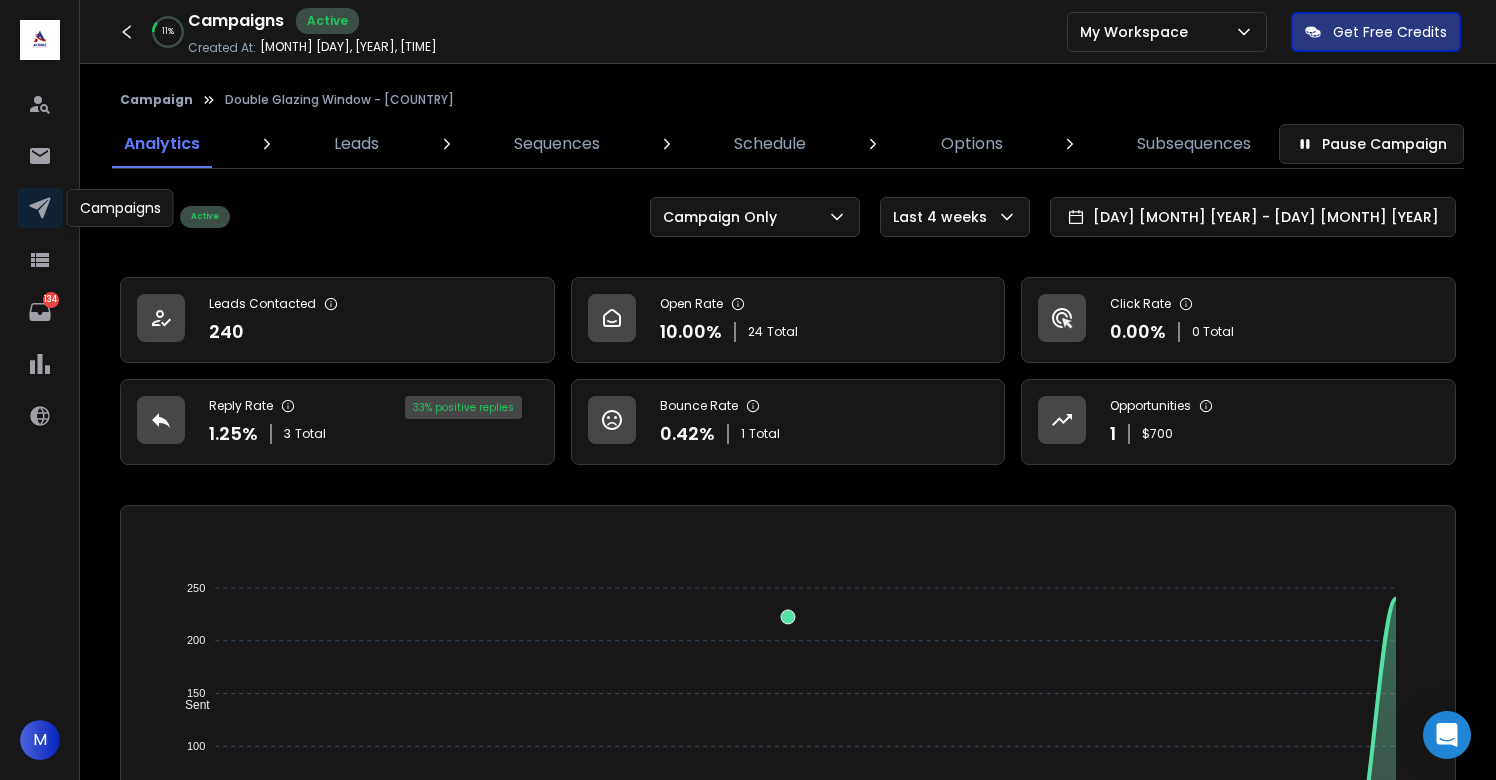 click 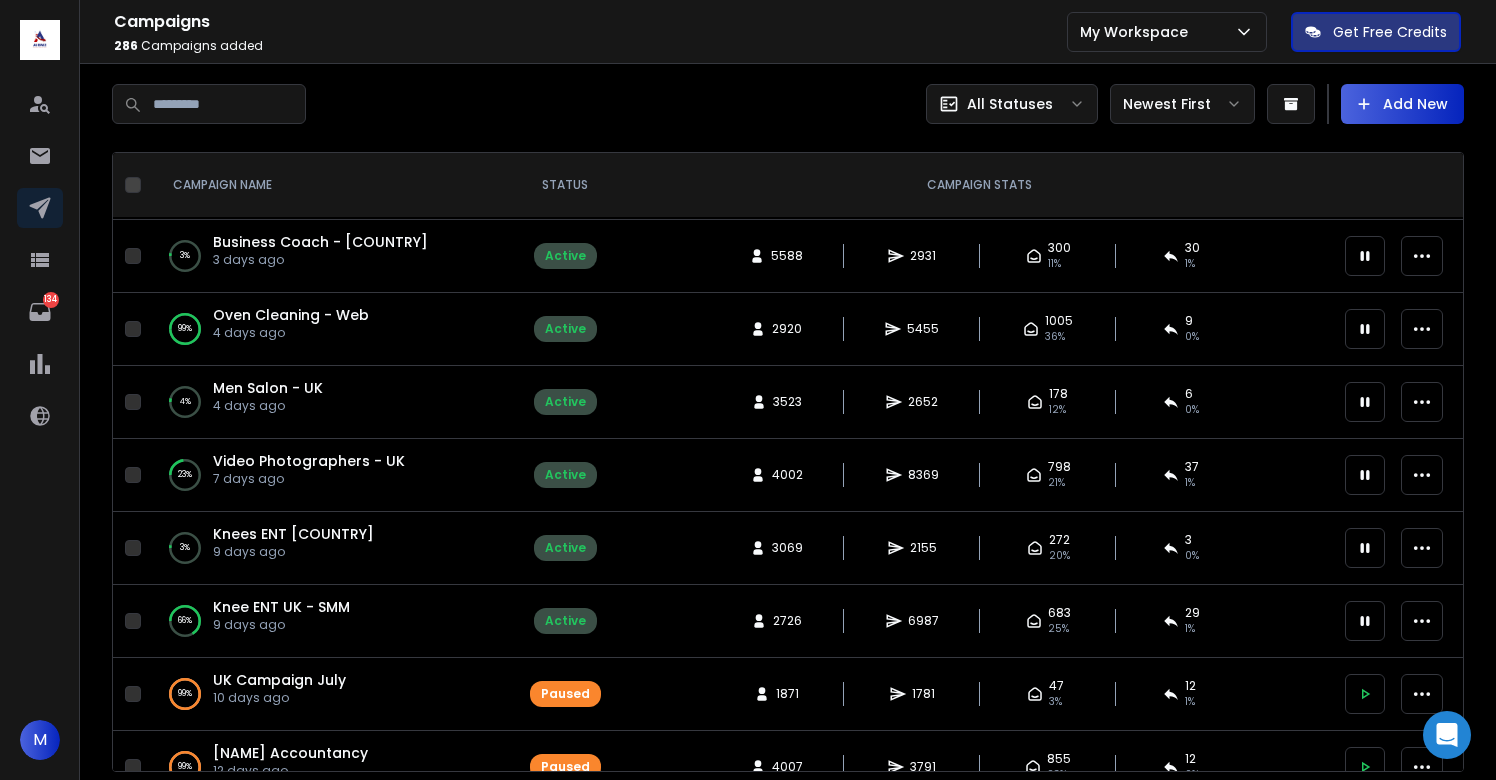 scroll, scrollTop: 0, scrollLeft: 0, axis: both 